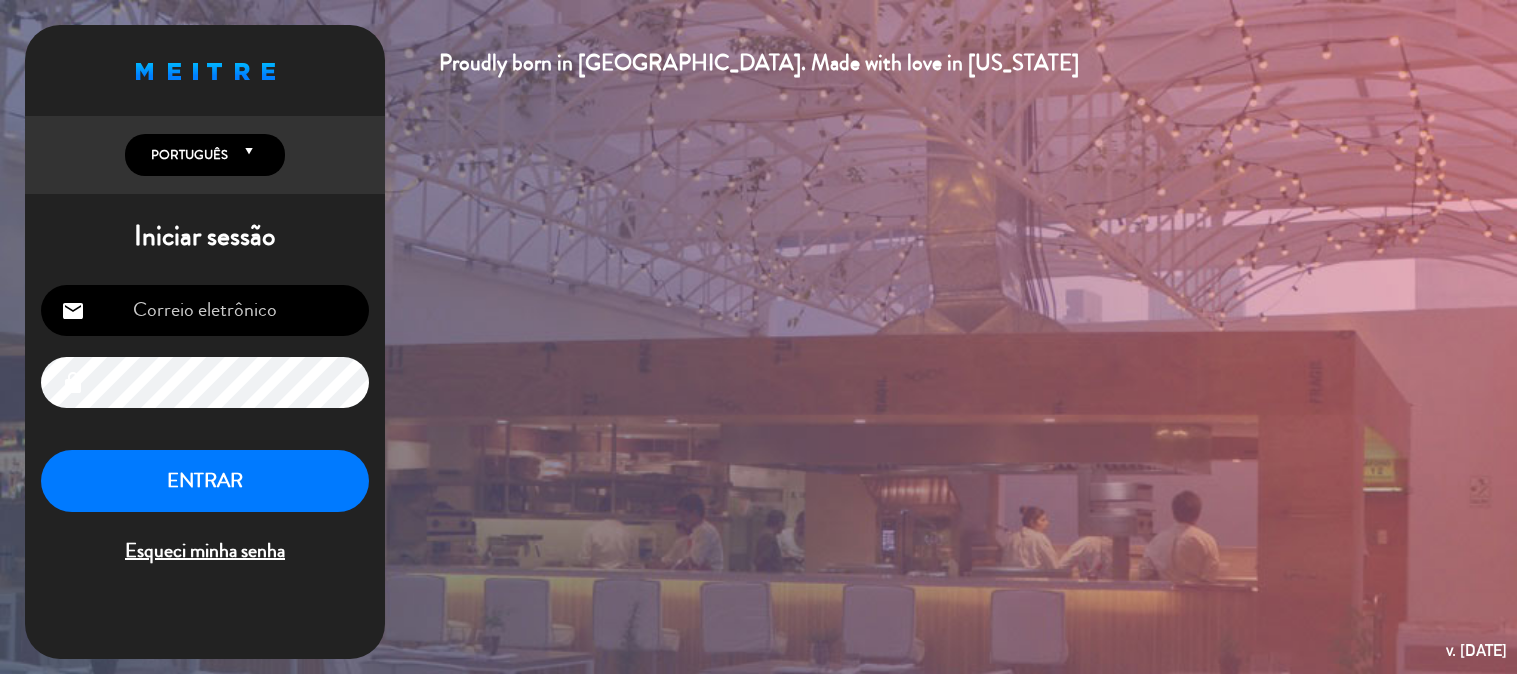 scroll, scrollTop: 0, scrollLeft: 0, axis: both 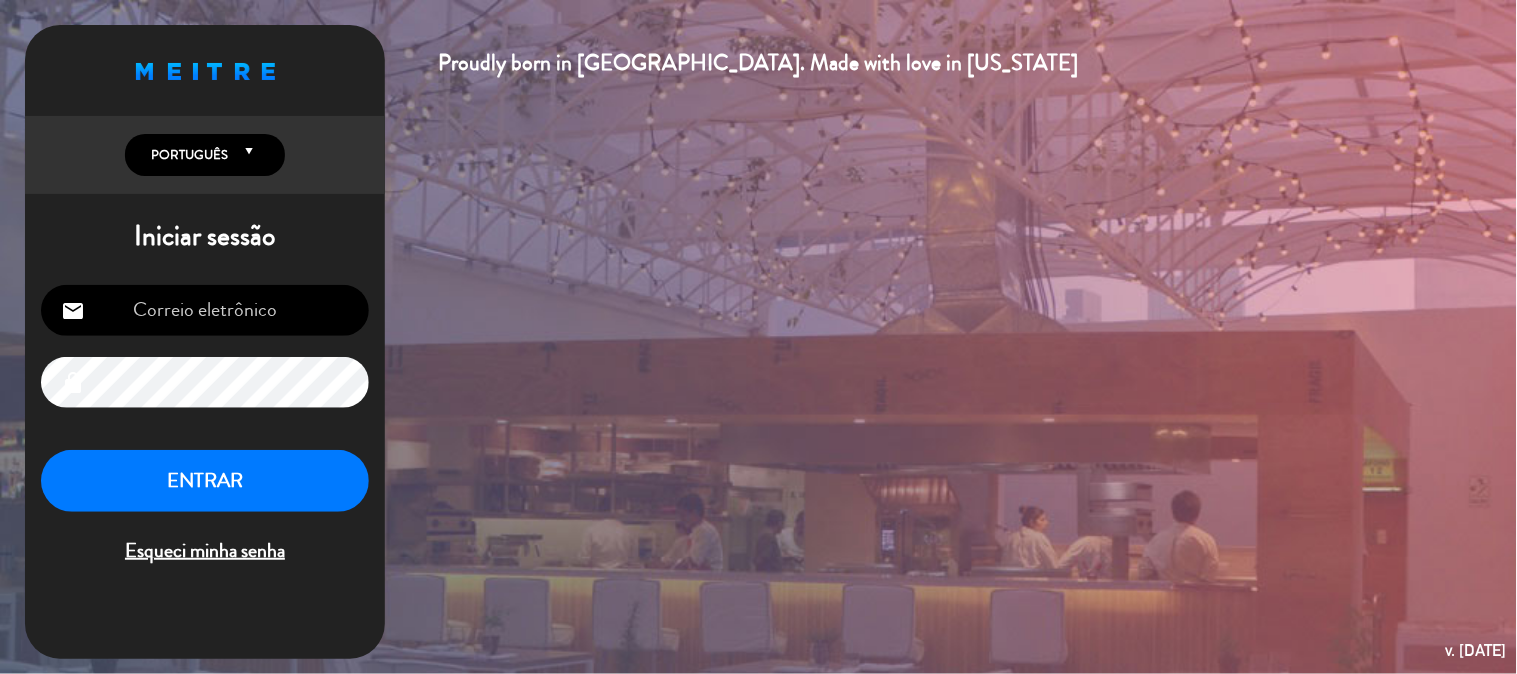 type on "[EMAIL_ADDRESS][DOMAIN_NAME]" 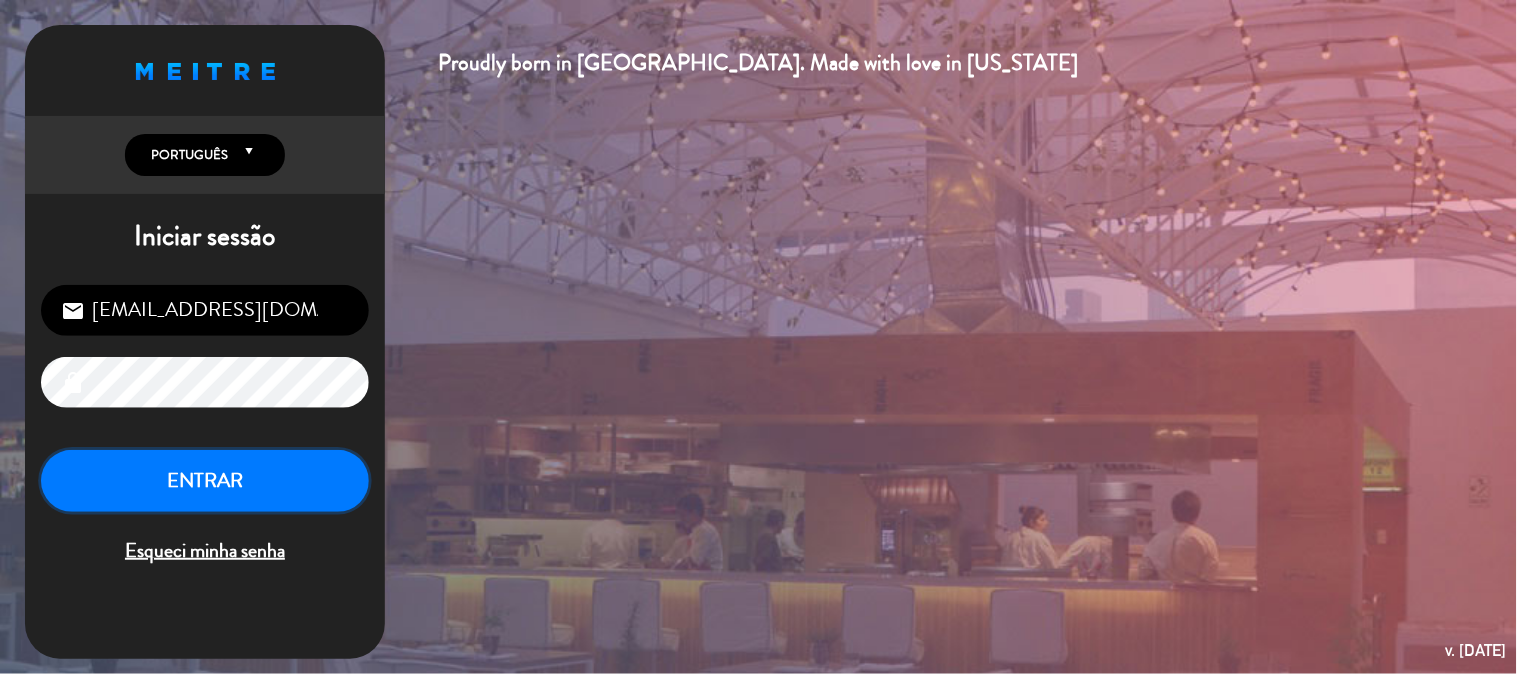 click on "ENTRAR" at bounding box center [205, 481] 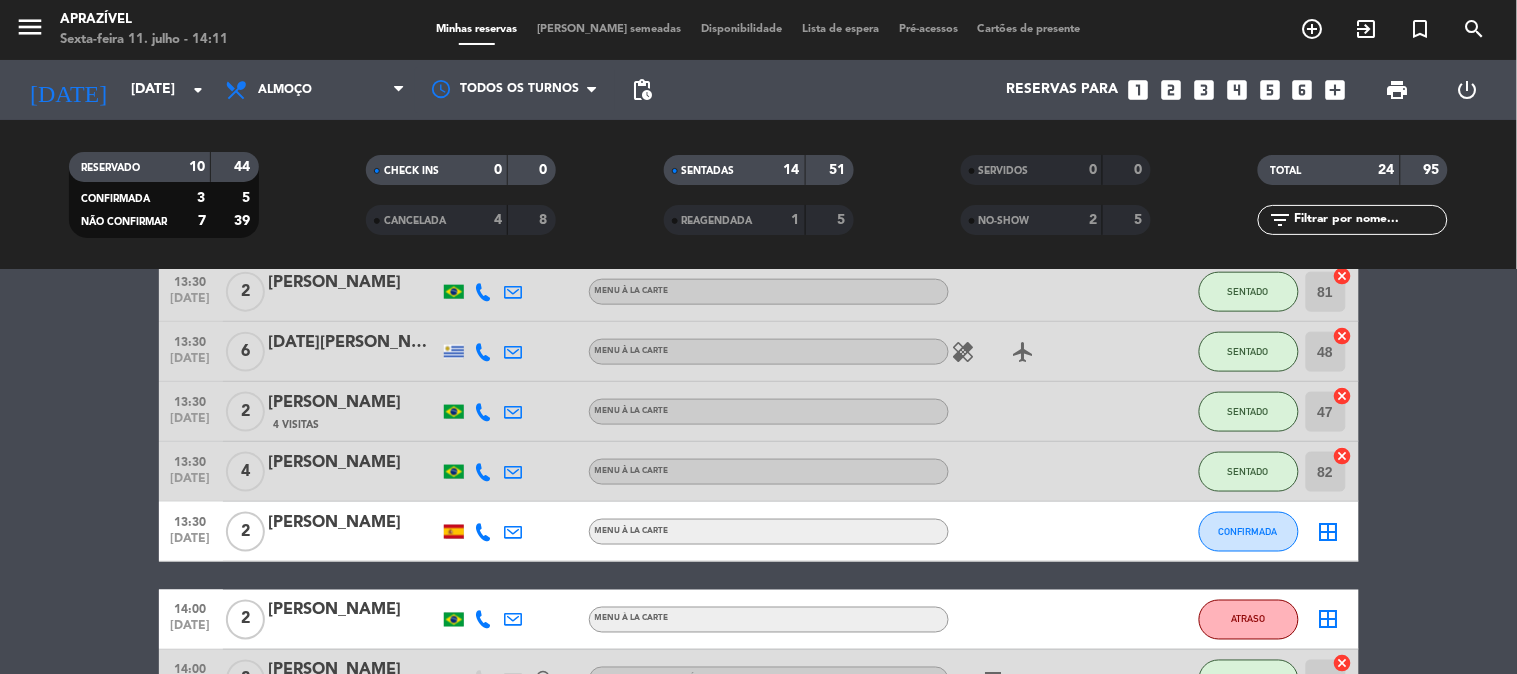 scroll, scrollTop: 666, scrollLeft: 0, axis: vertical 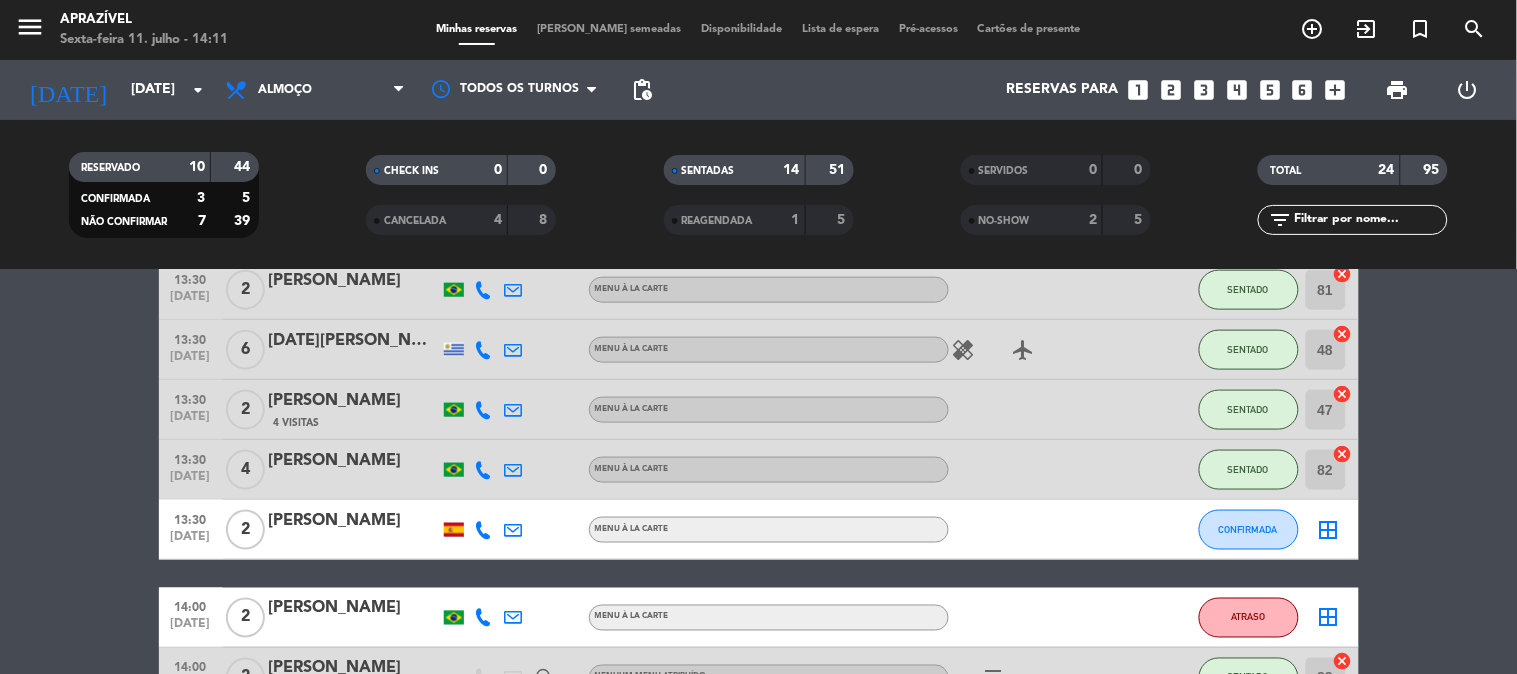 click on "[DATE][PERSON_NAME]" 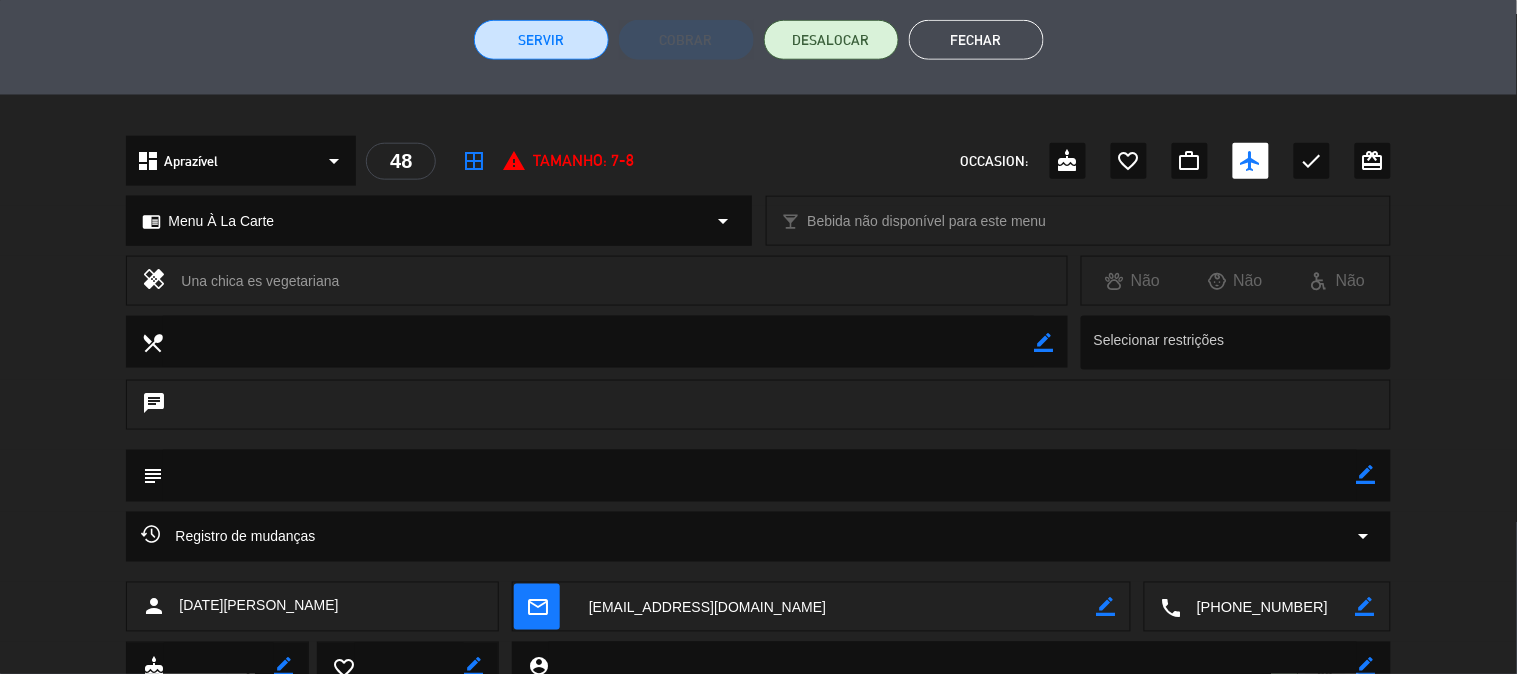 scroll, scrollTop: 463, scrollLeft: 0, axis: vertical 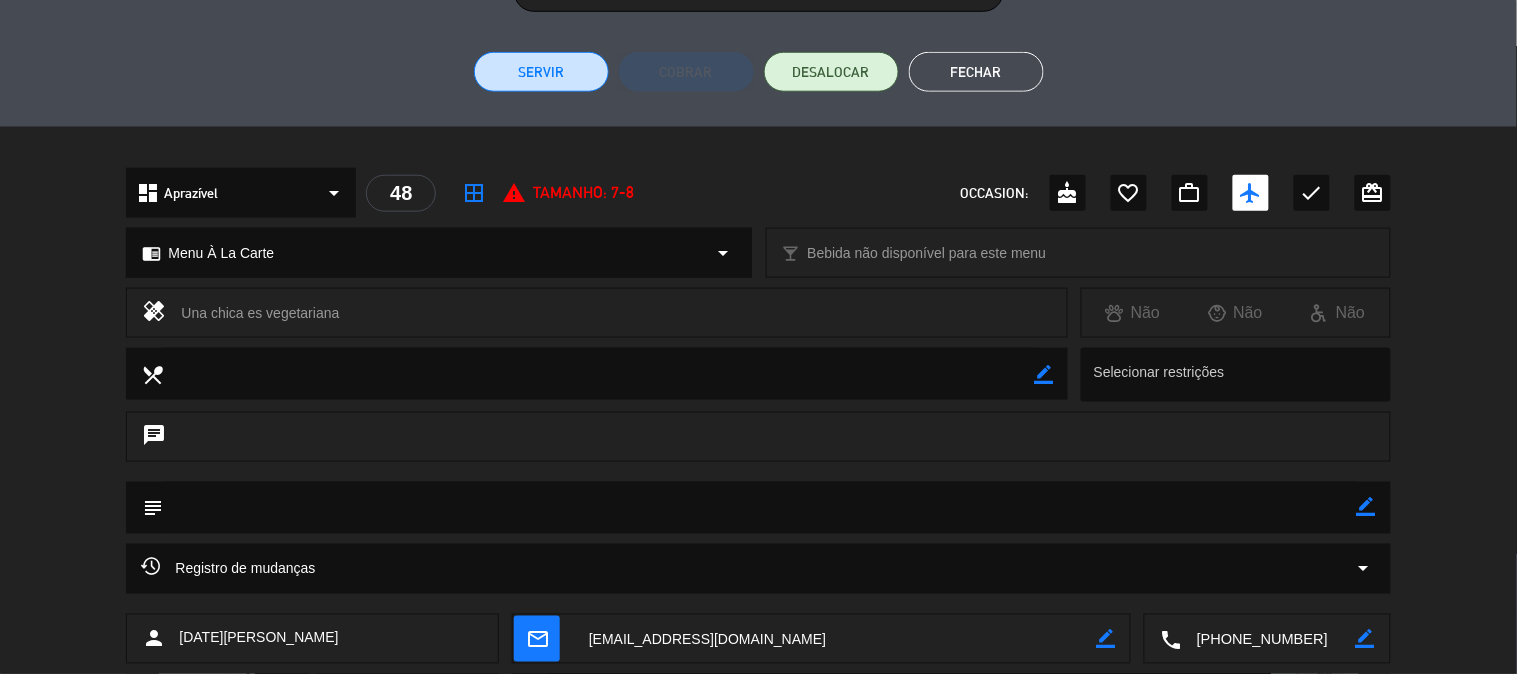 click on "Servir" at bounding box center (541, 72) 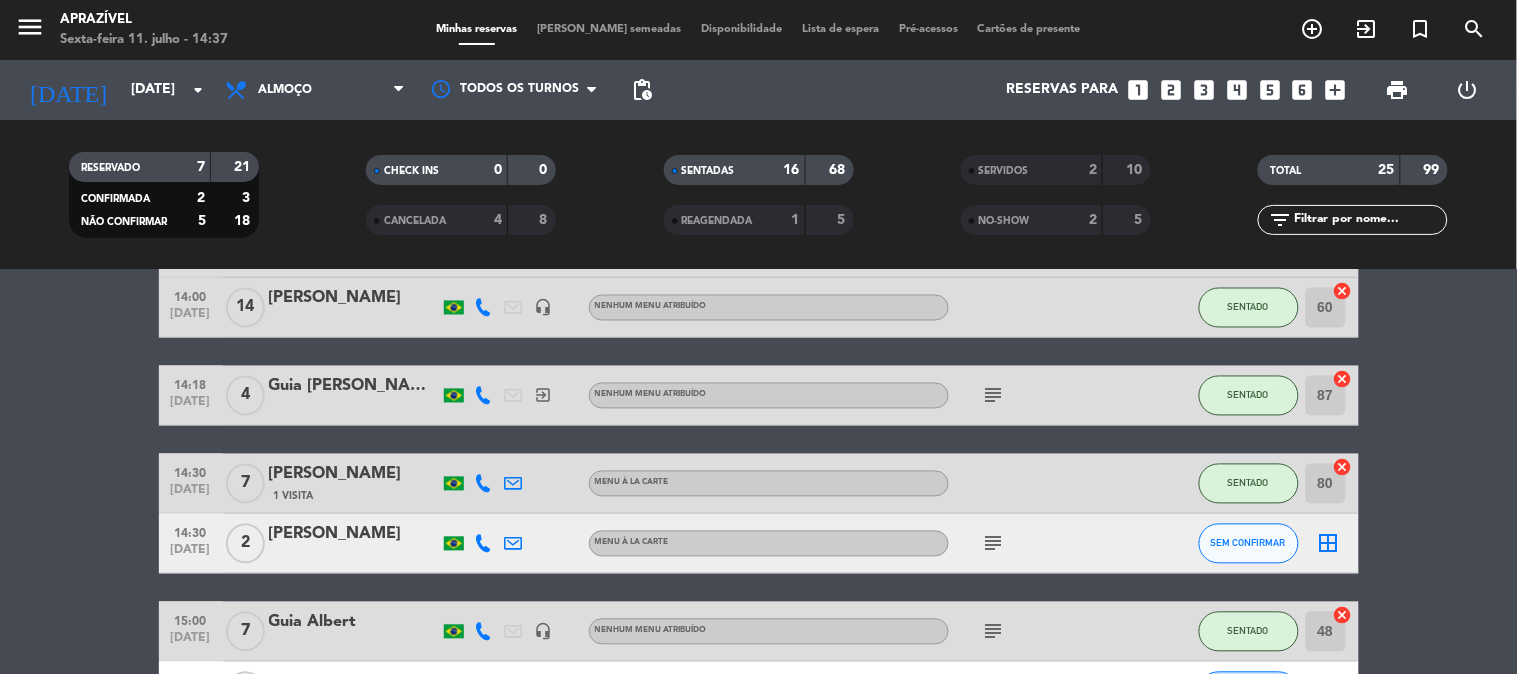scroll, scrollTop: 1000, scrollLeft: 0, axis: vertical 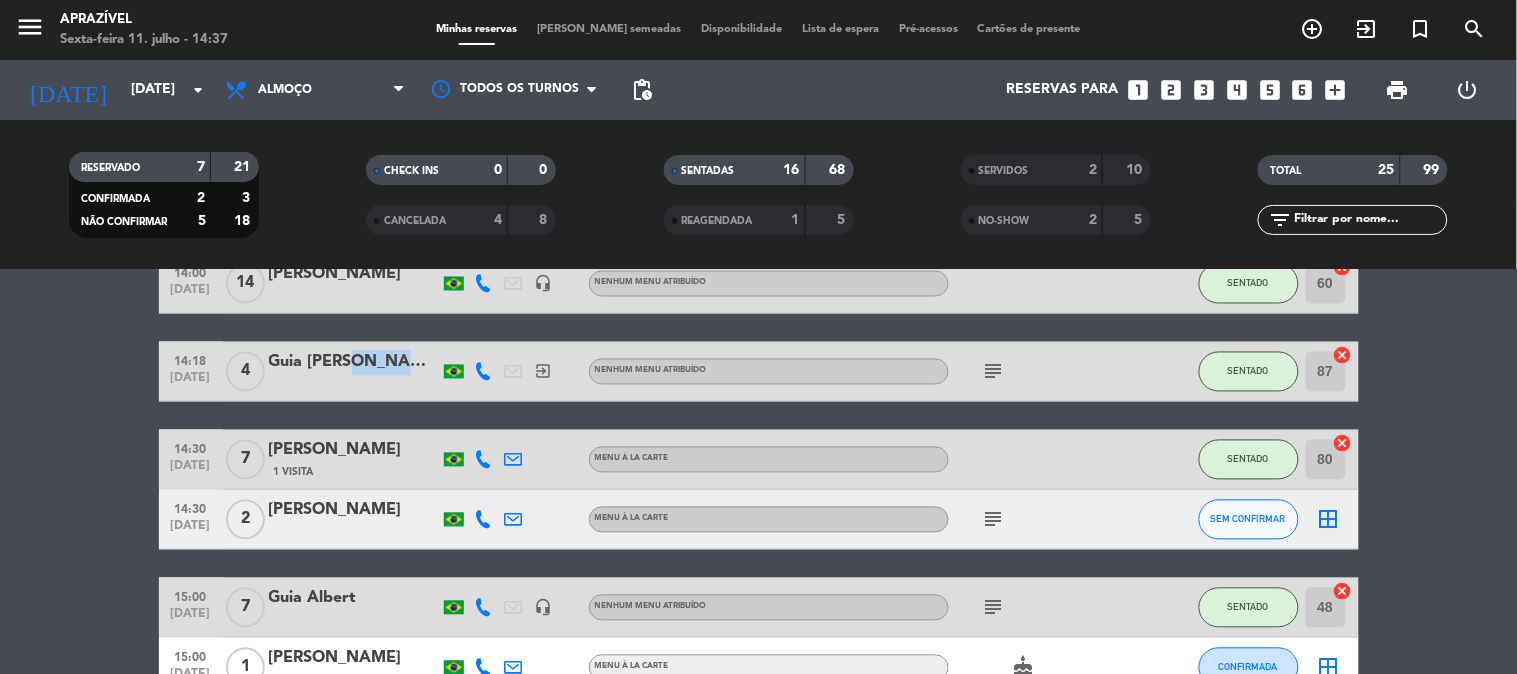 click on "Guia [PERSON_NAME]" 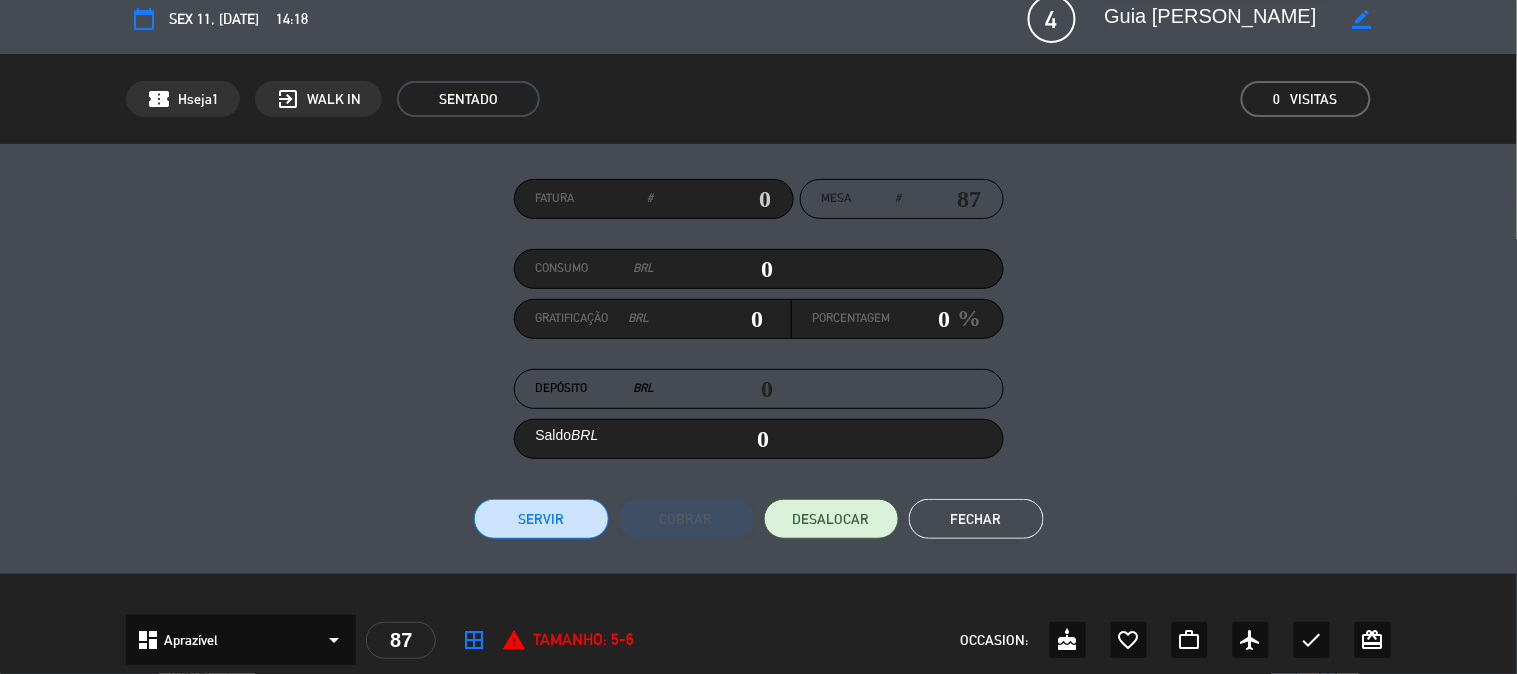 scroll, scrollTop: 0, scrollLeft: 0, axis: both 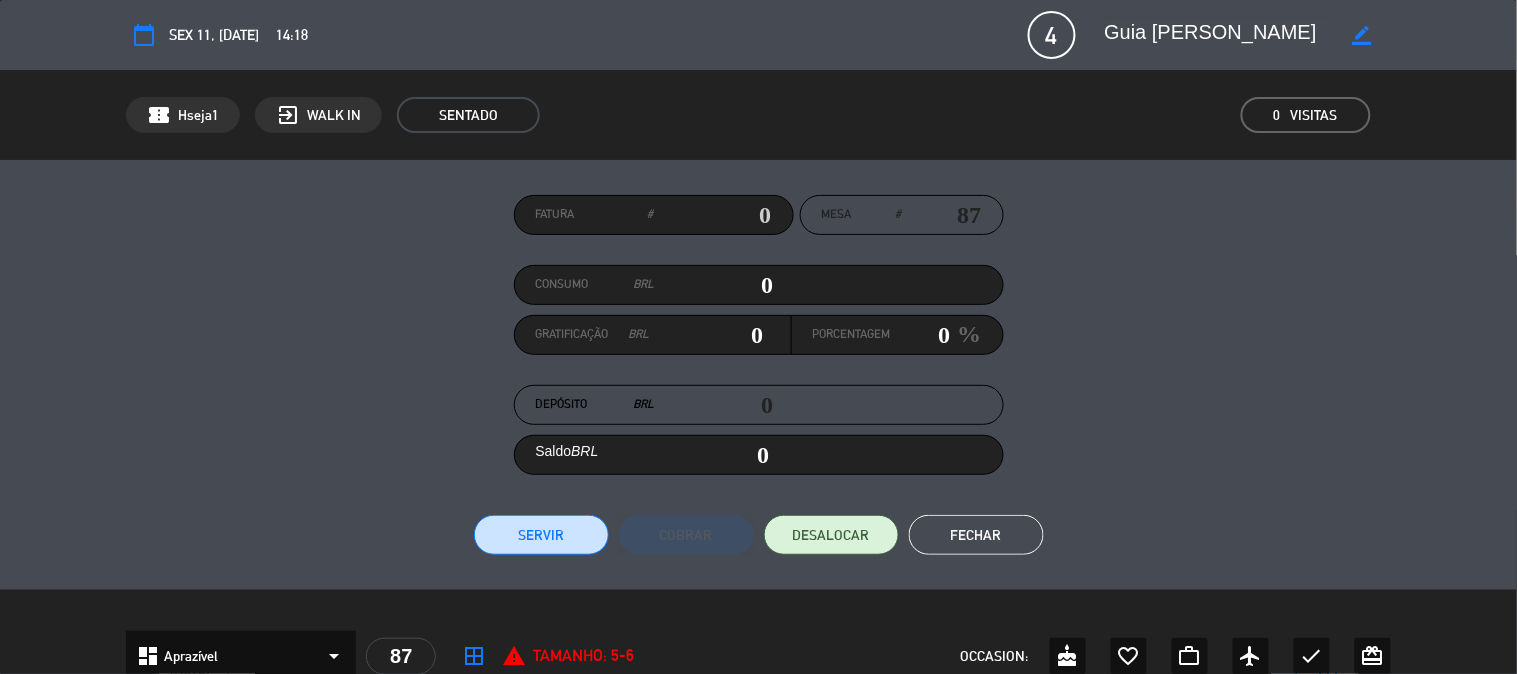 drag, startPoint x: 750, startPoint y: 276, endPoint x: 910, endPoint y: 297, distance: 161.37224 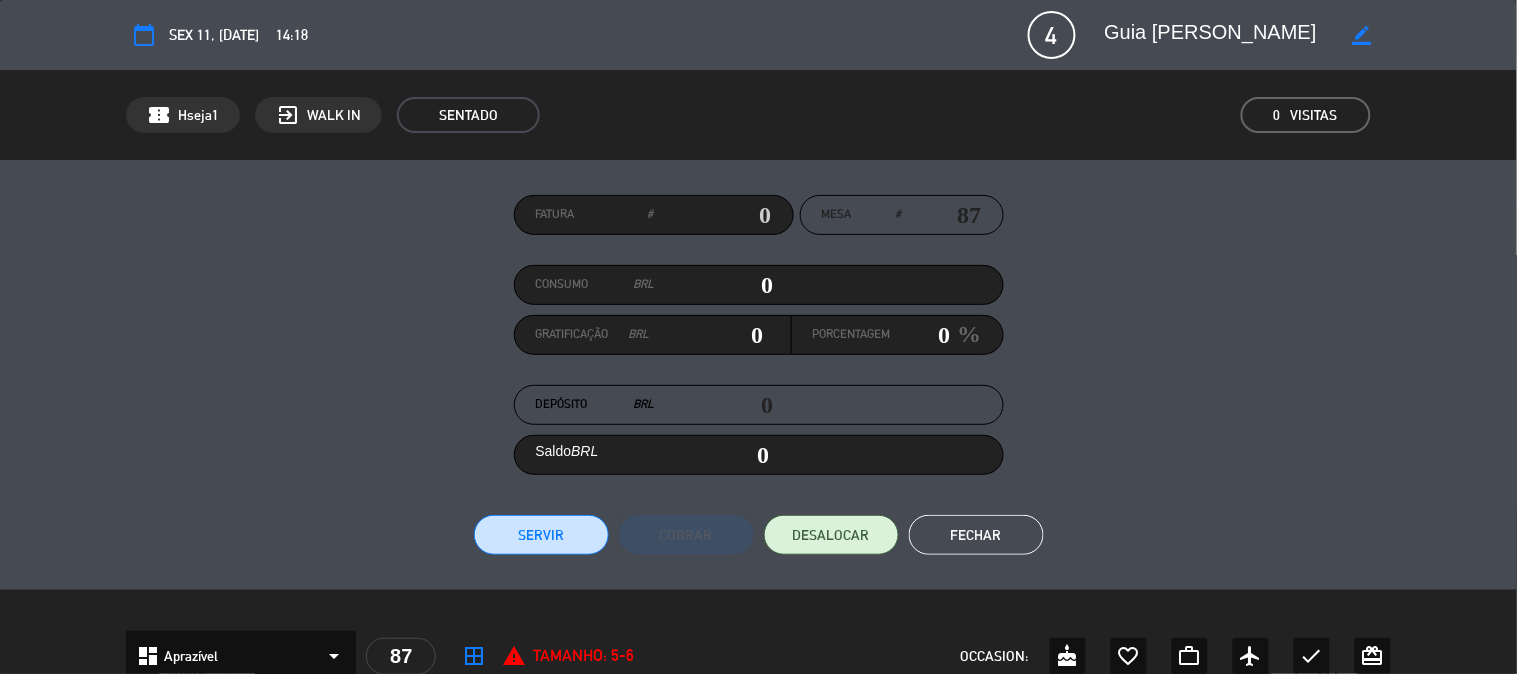 type on "8" 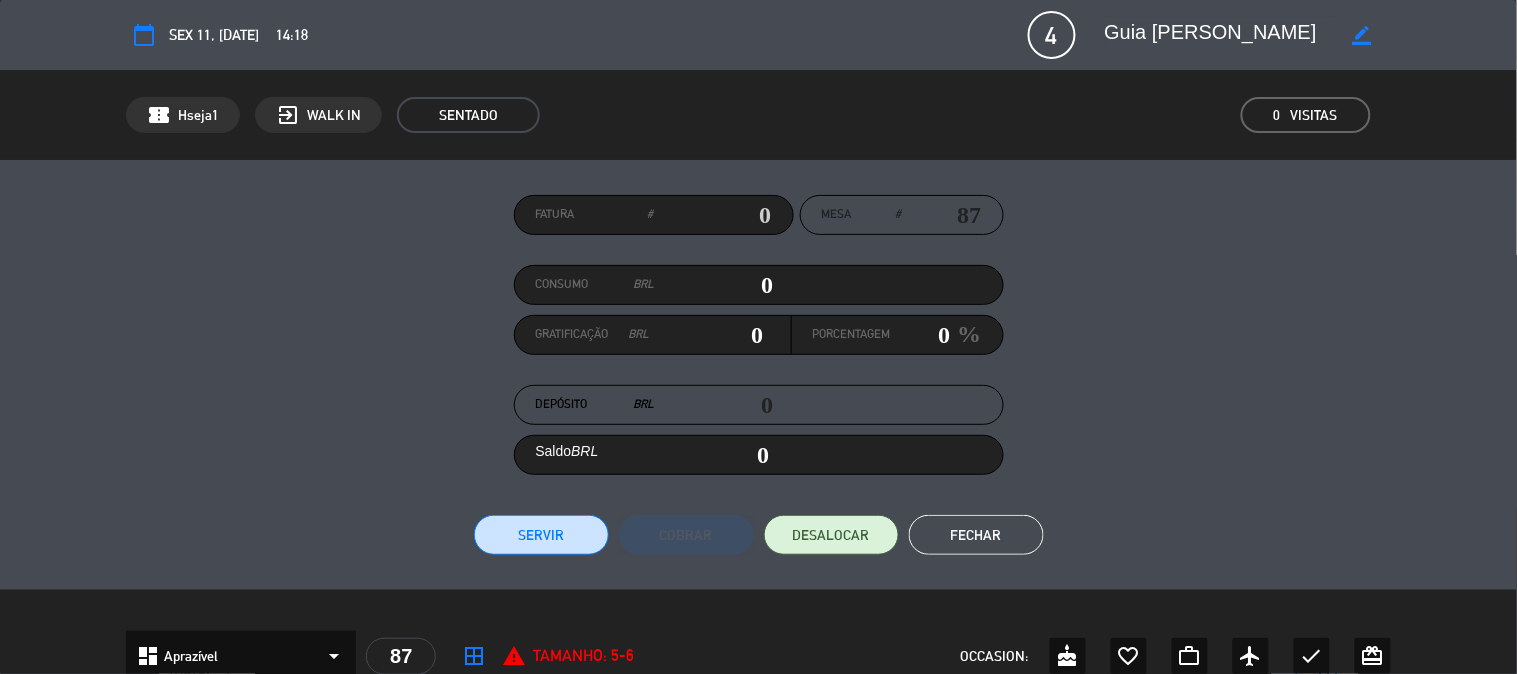 type on "08" 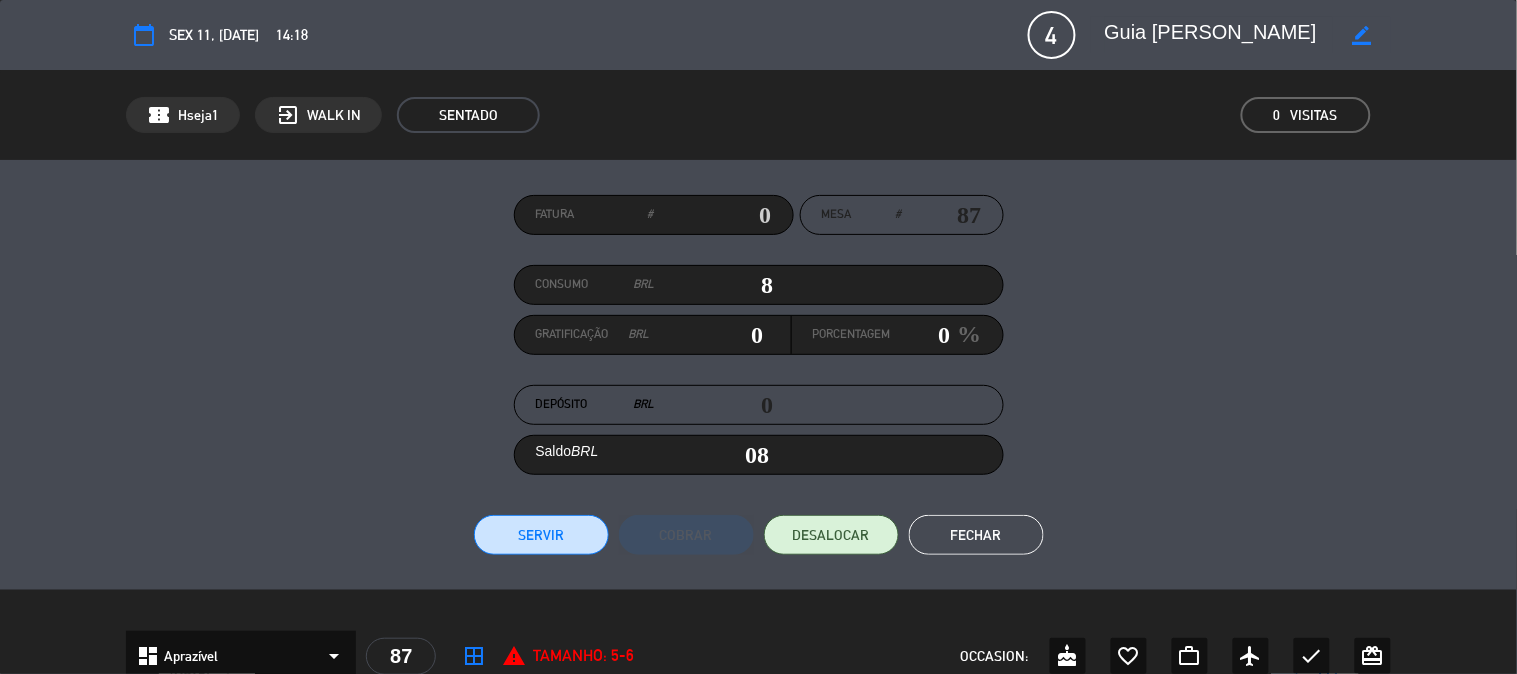 type on "83" 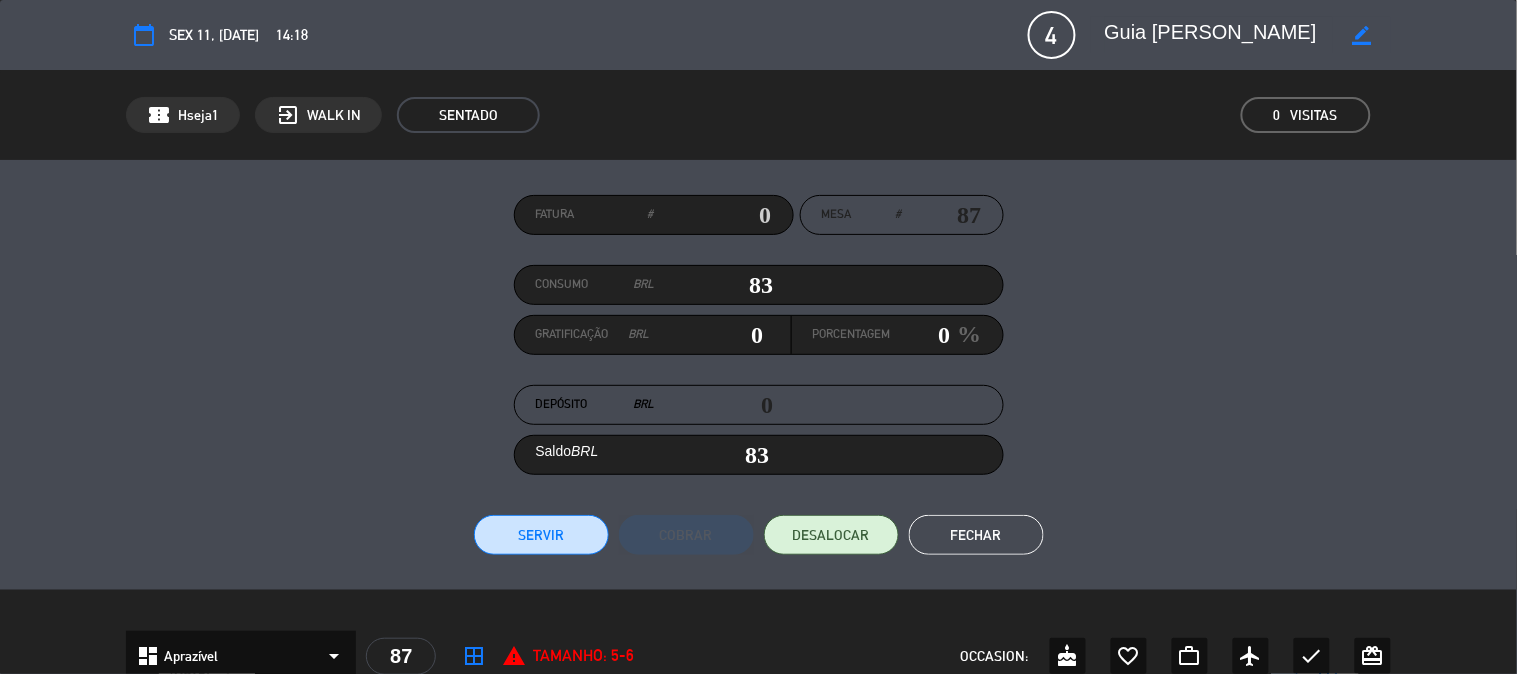 type on "836" 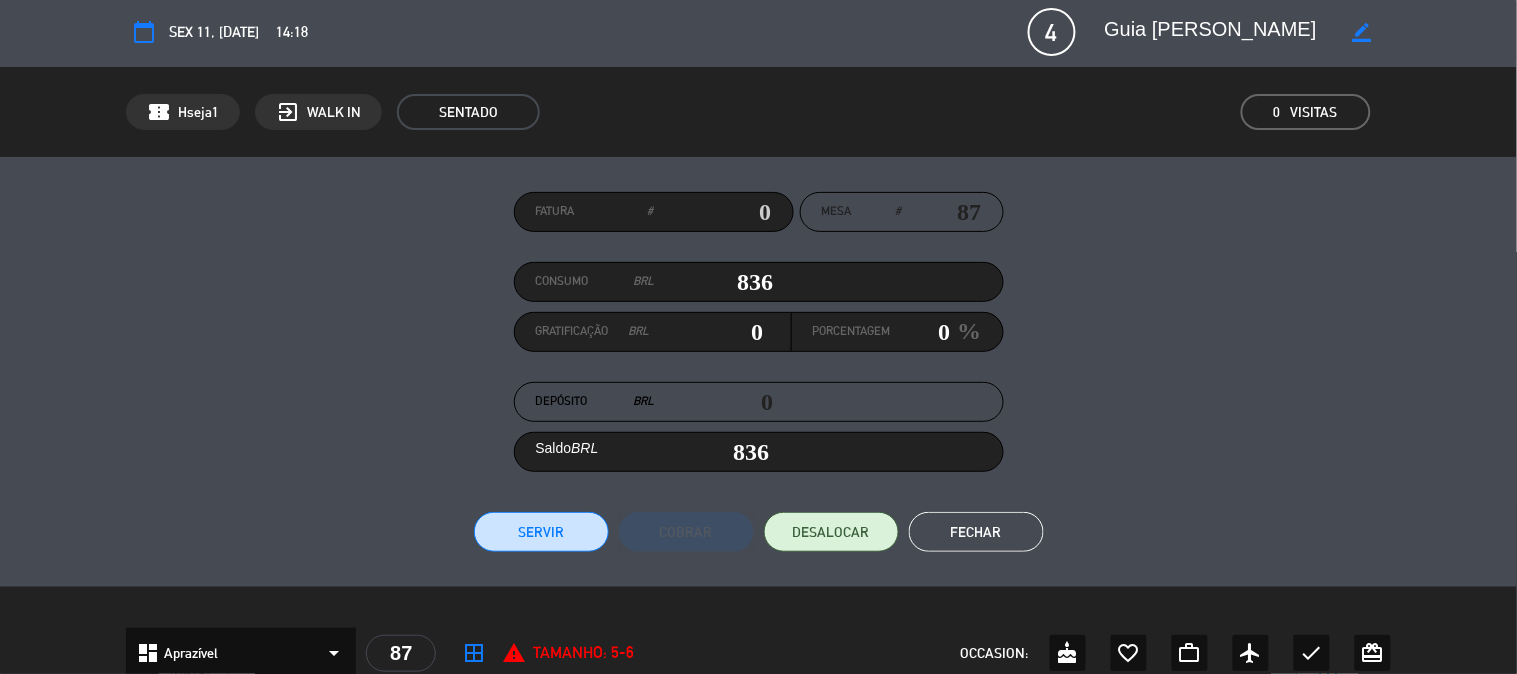 scroll, scrollTop: 0, scrollLeft: 0, axis: both 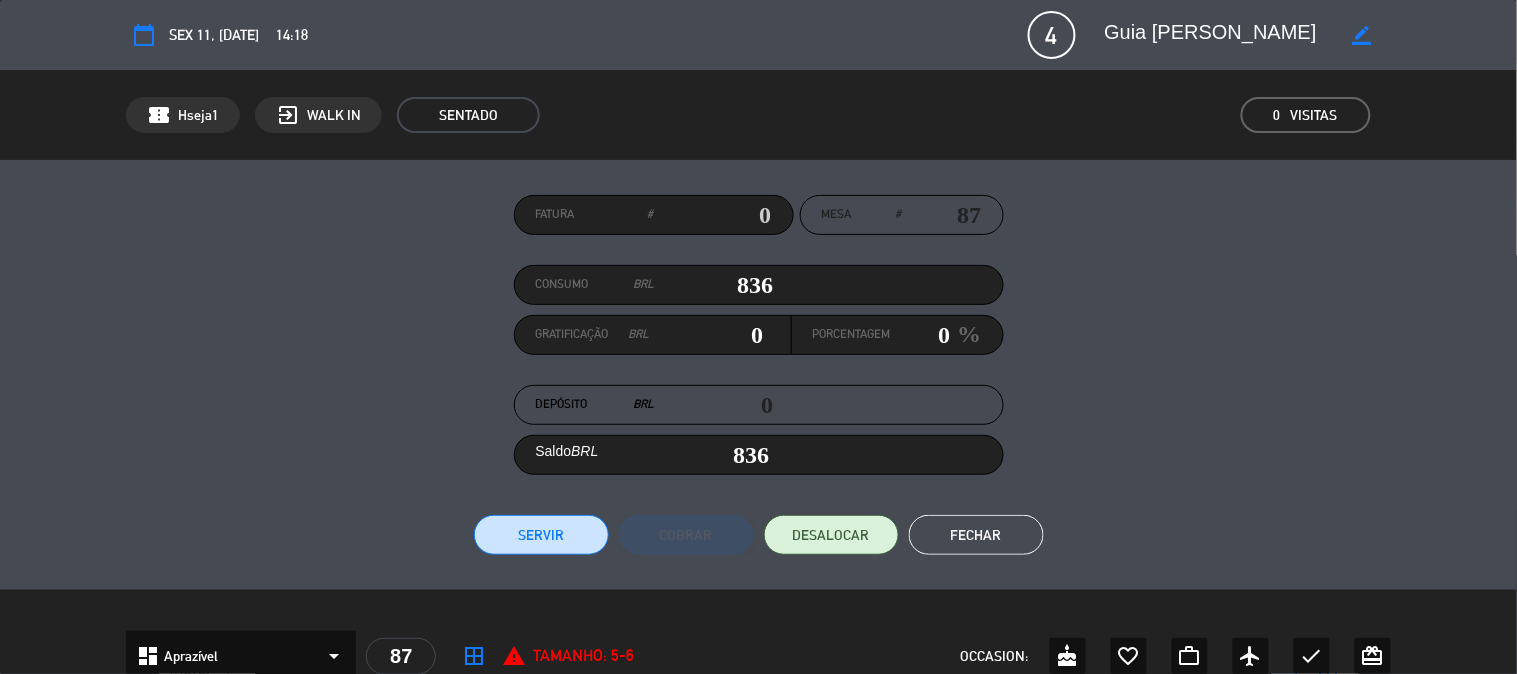 type on "836" 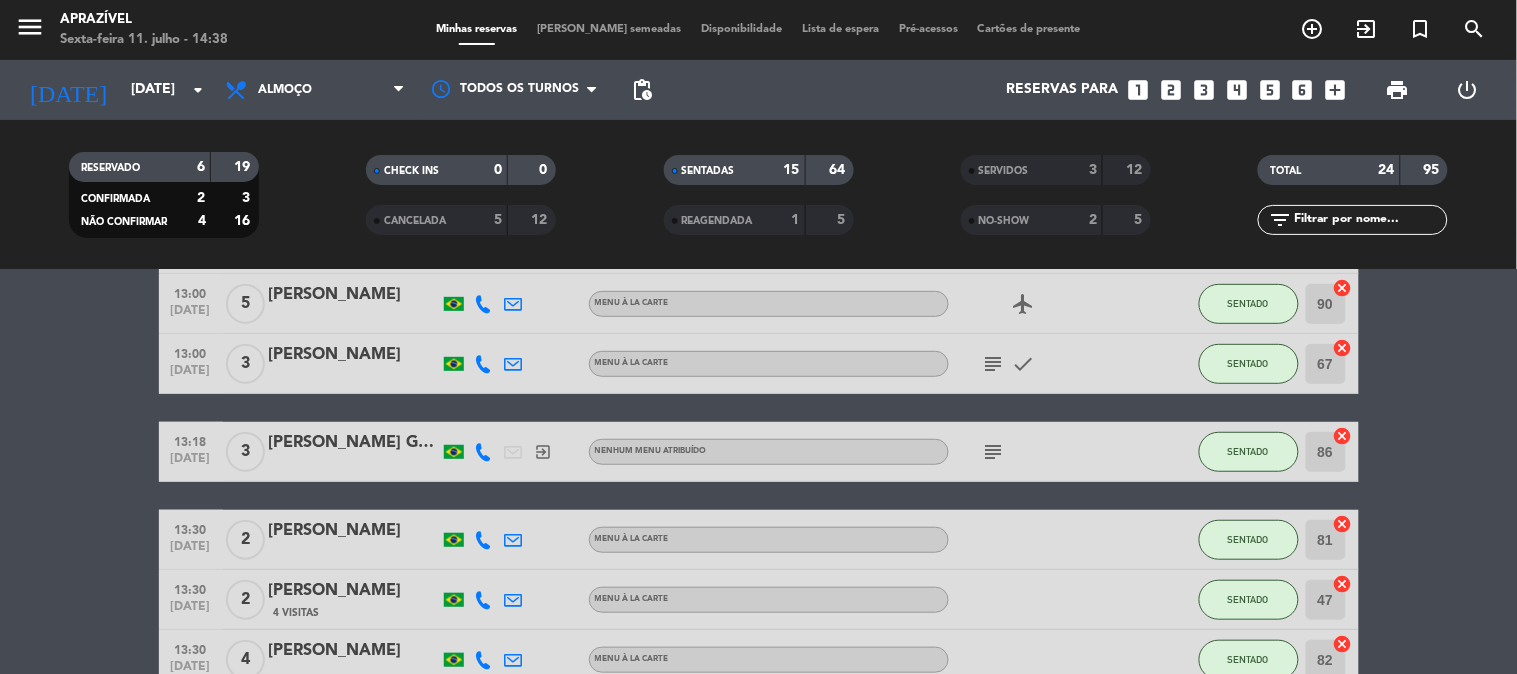 scroll, scrollTop: 333, scrollLeft: 0, axis: vertical 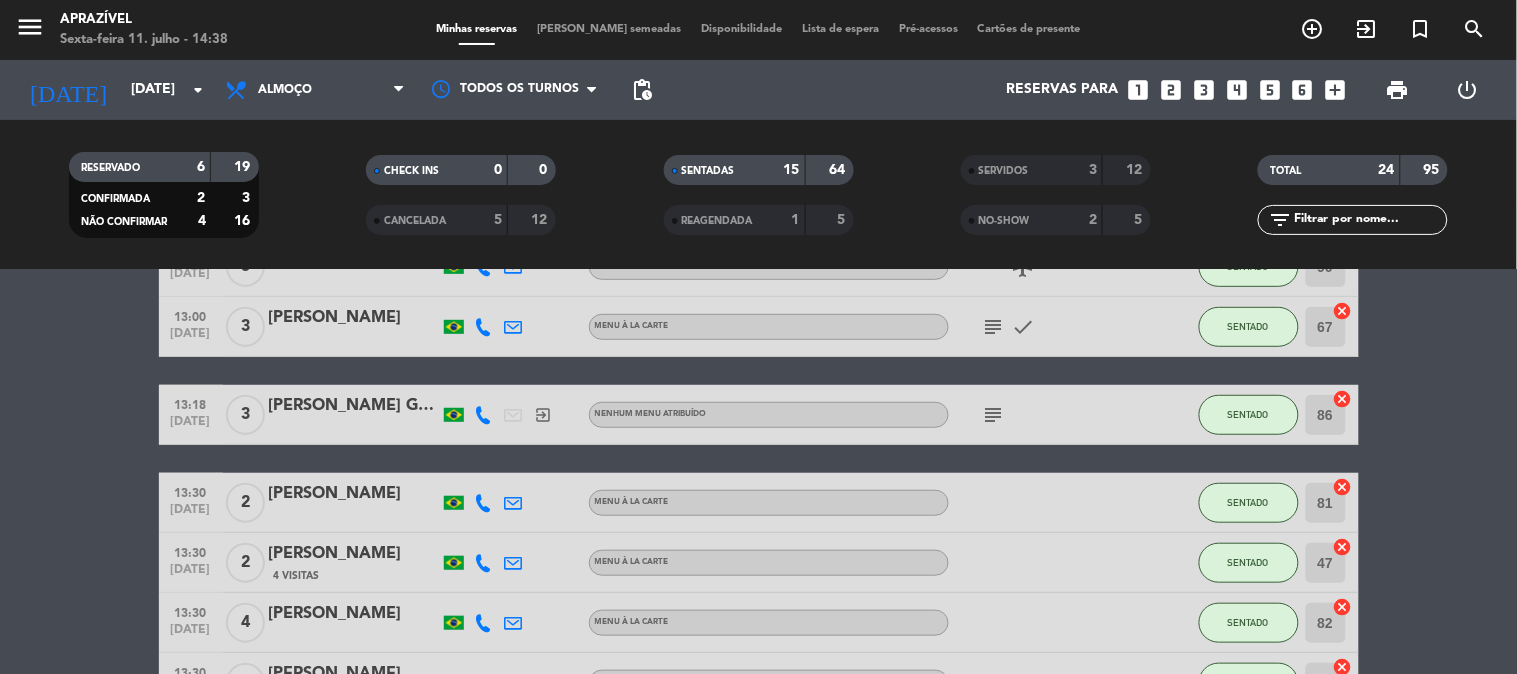 click 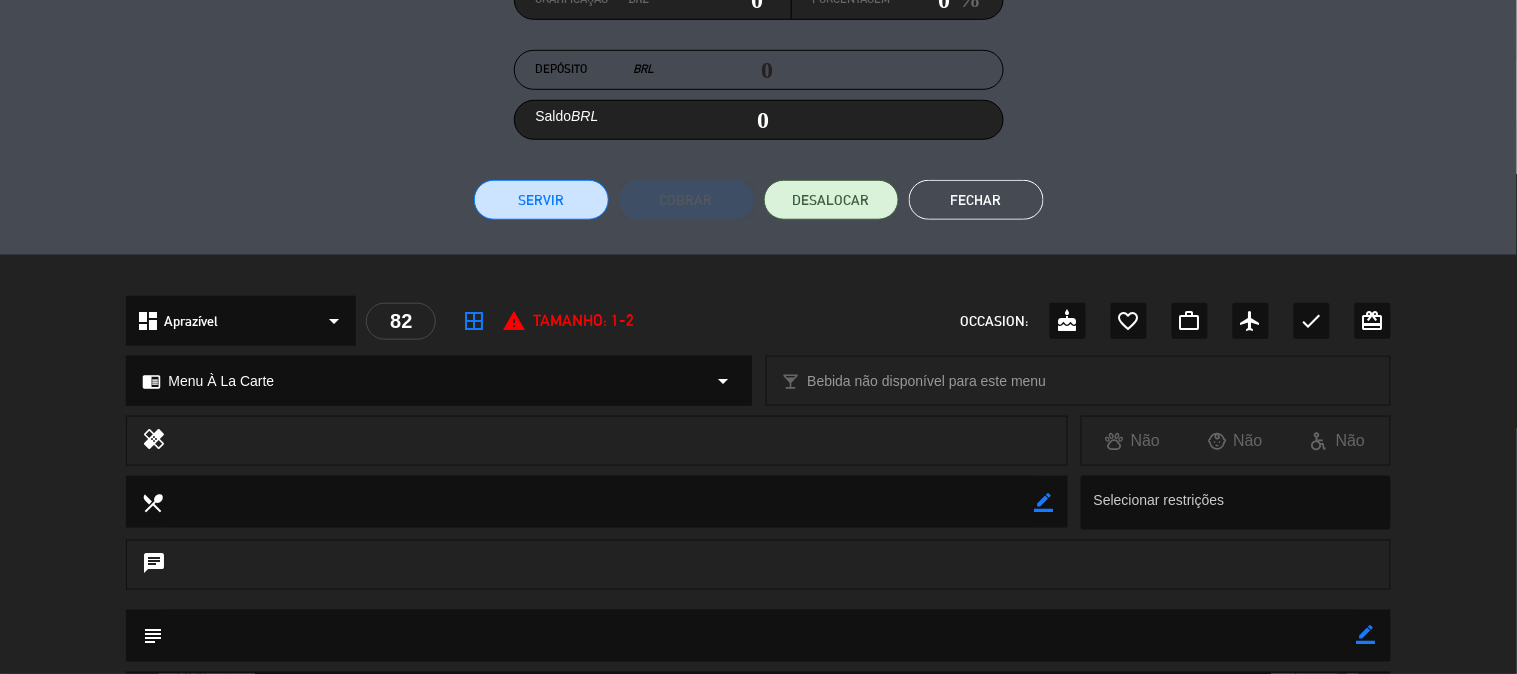 scroll, scrollTop: 333, scrollLeft: 0, axis: vertical 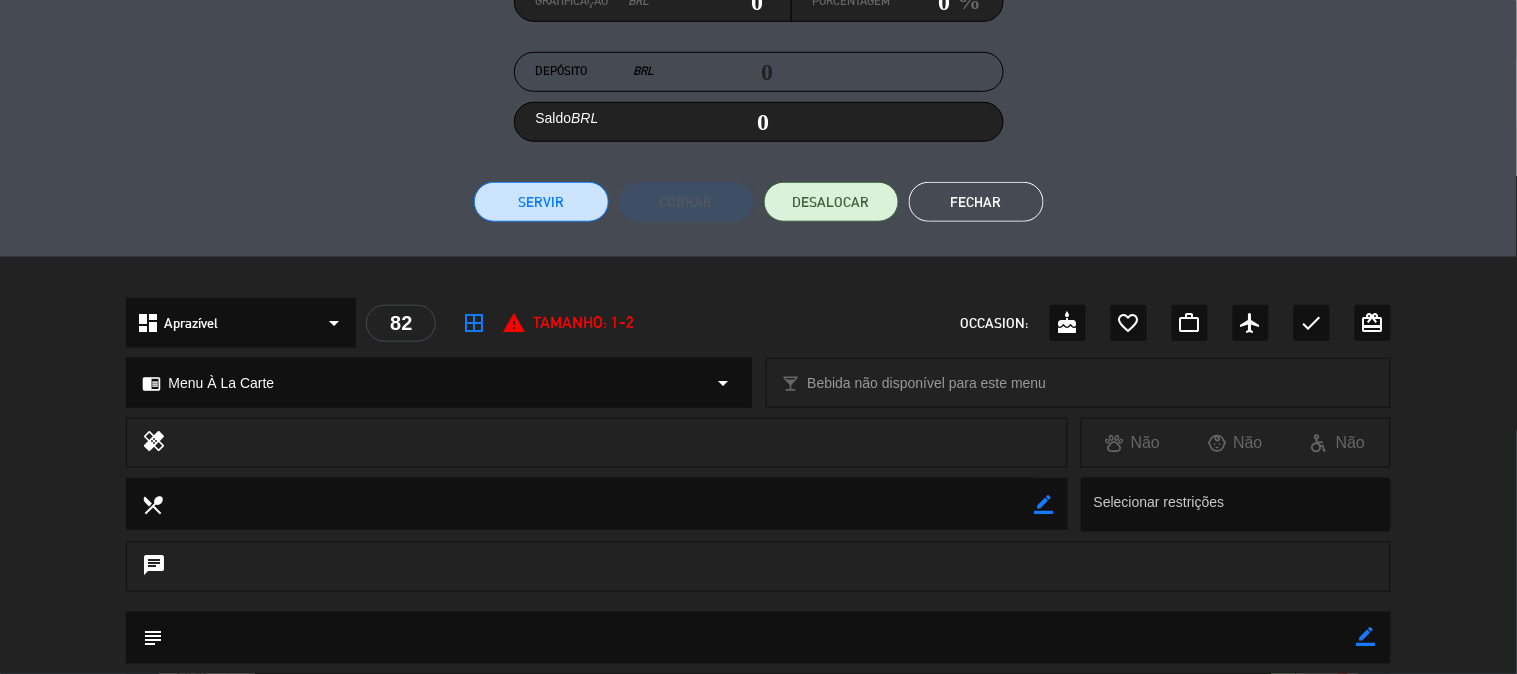 click on "Servir" at bounding box center (541, 202) 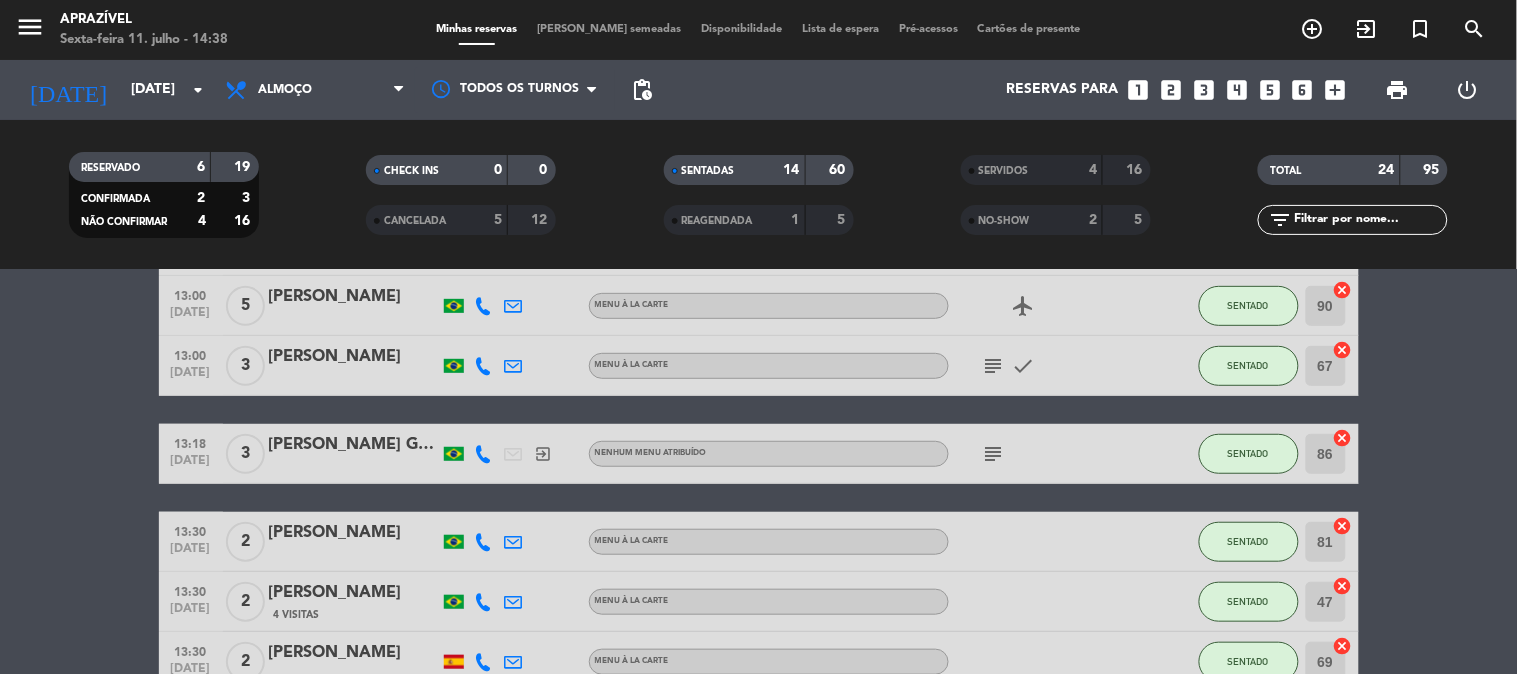 scroll, scrollTop: 333, scrollLeft: 0, axis: vertical 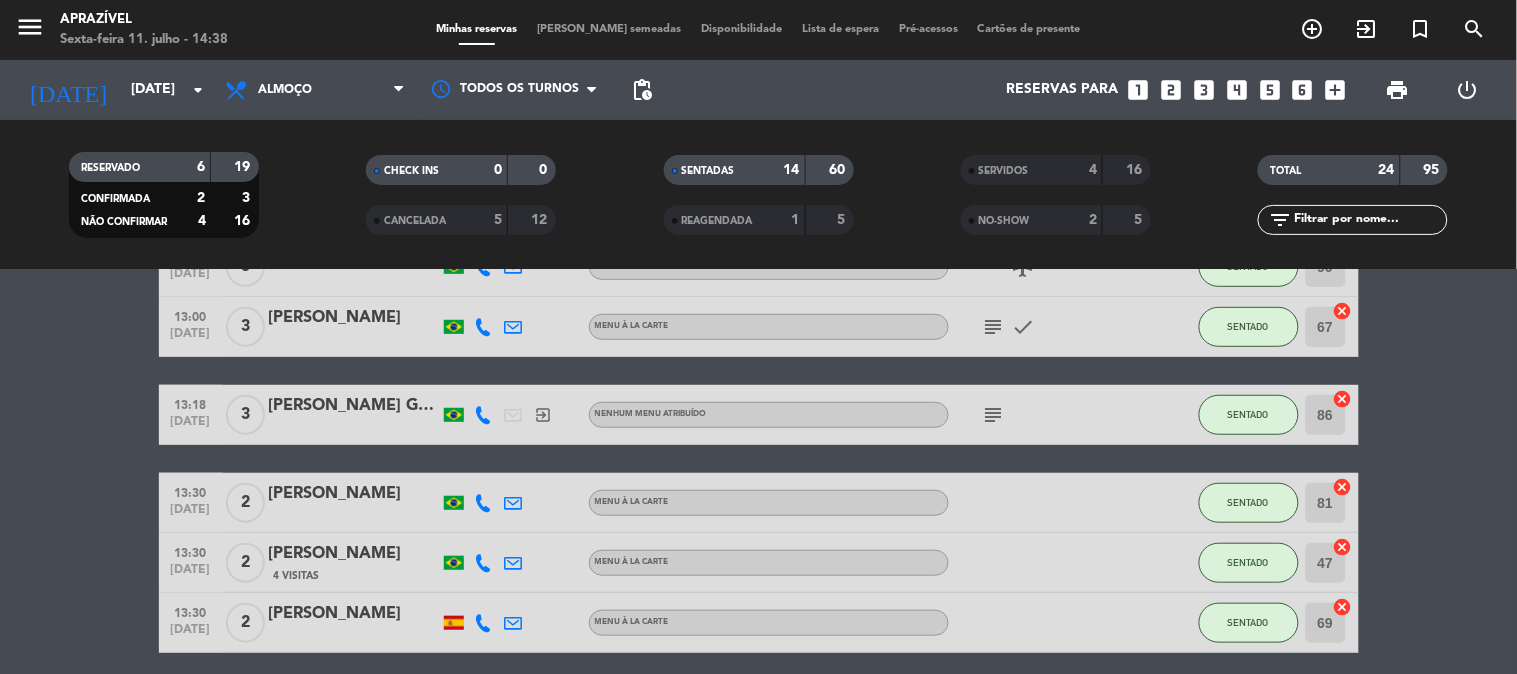 click on "[PERSON_NAME] GUIA" 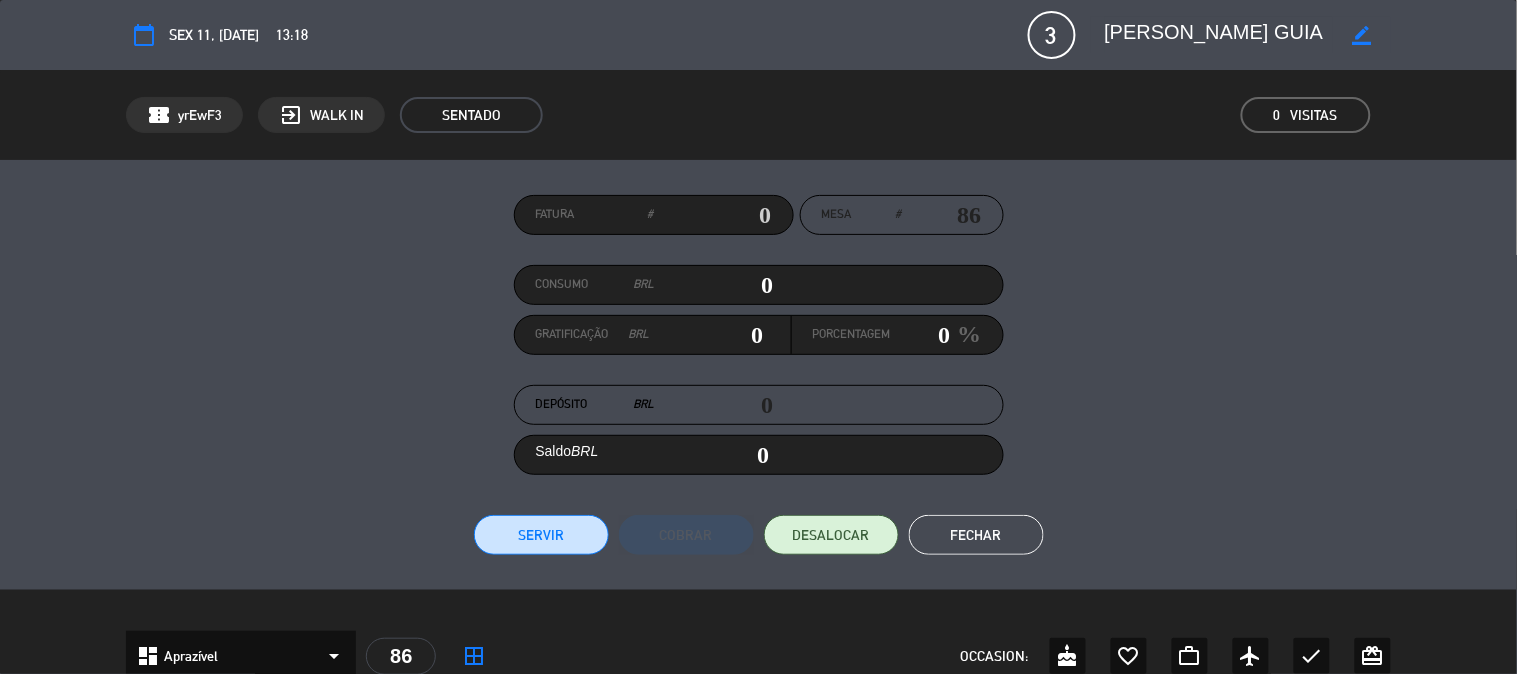 drag, startPoint x: 660, startPoint y: 300, endPoint x: 962, endPoint y: 298, distance: 302.00662 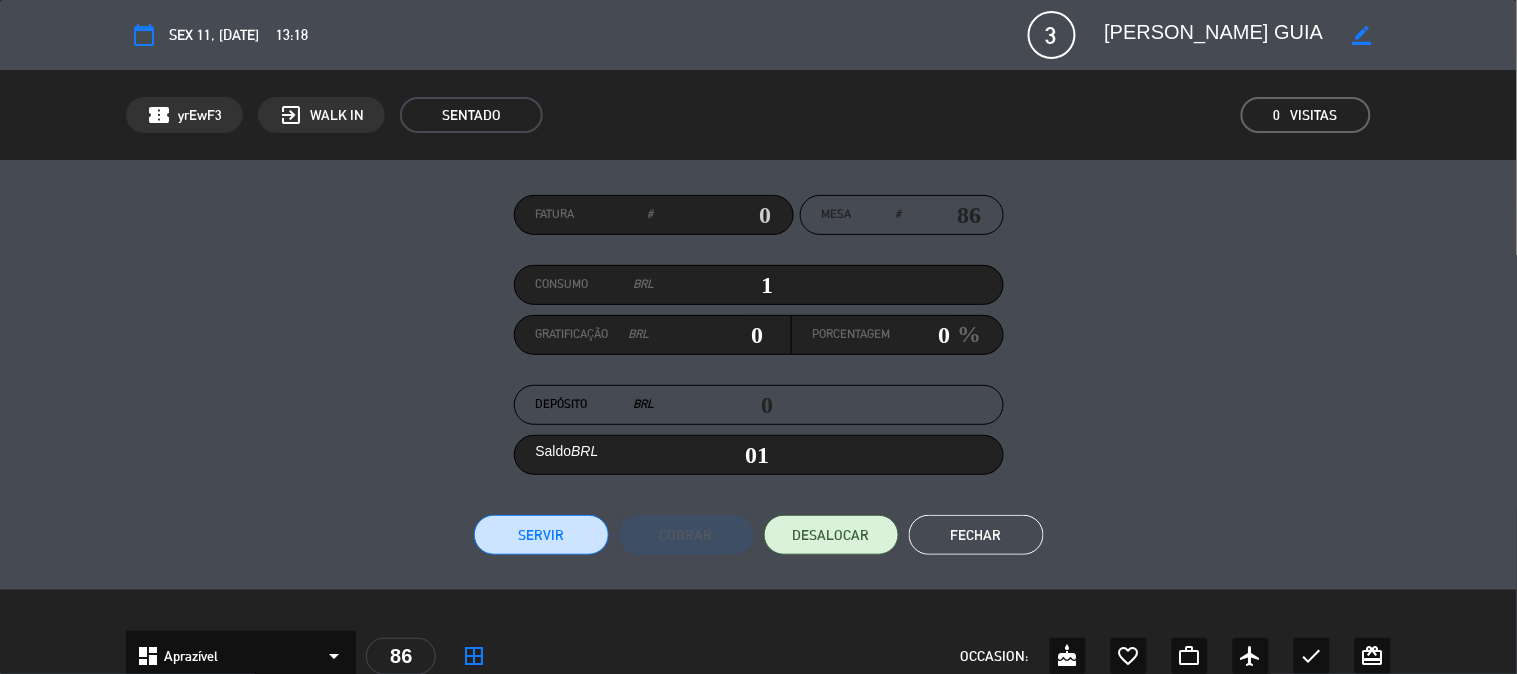 type on "10" 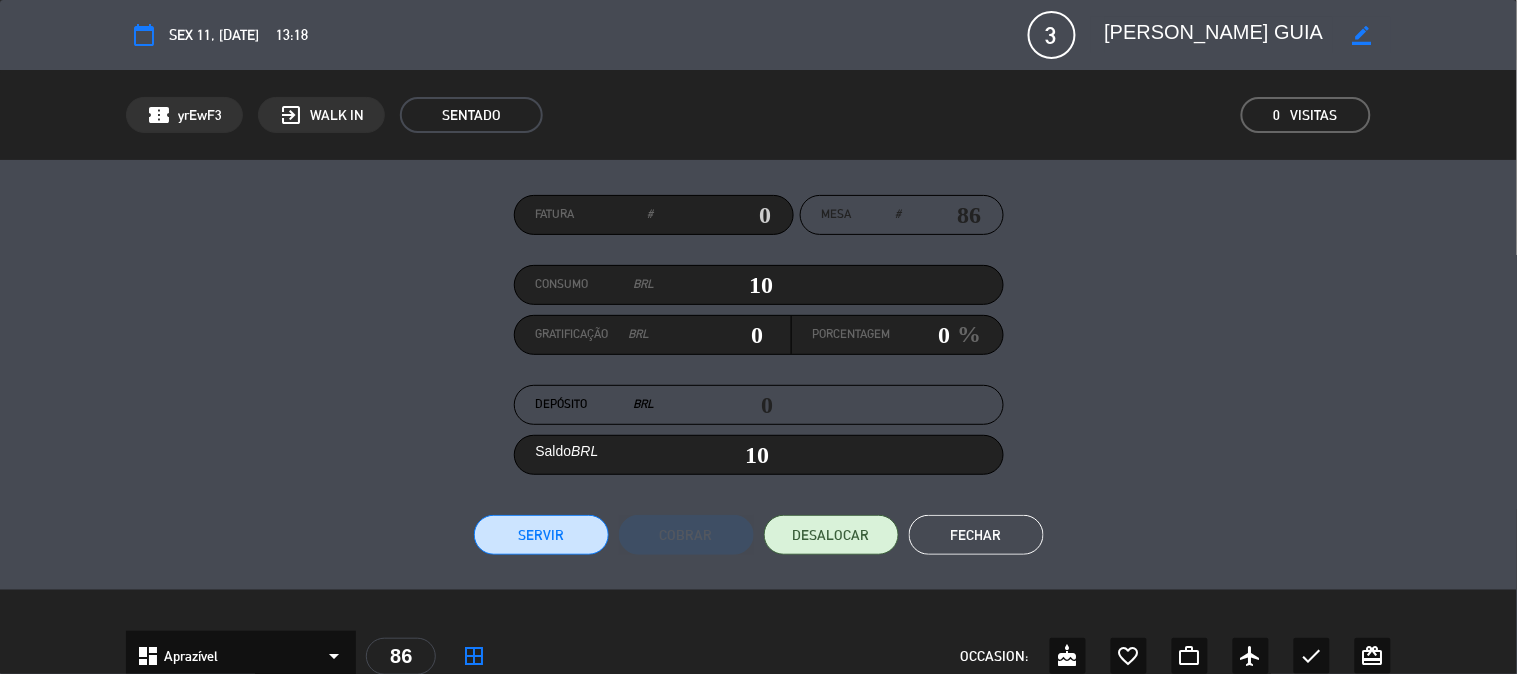 type on "105" 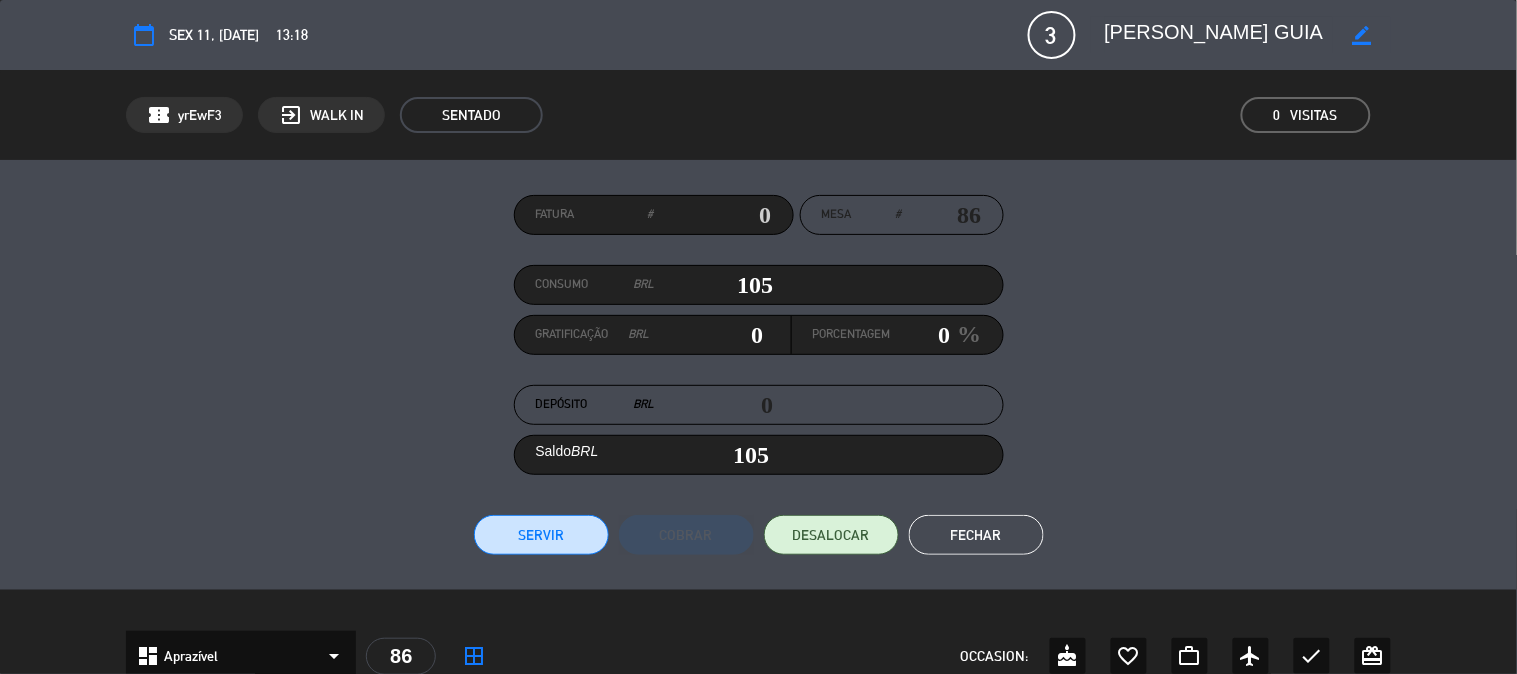 type on "1052" 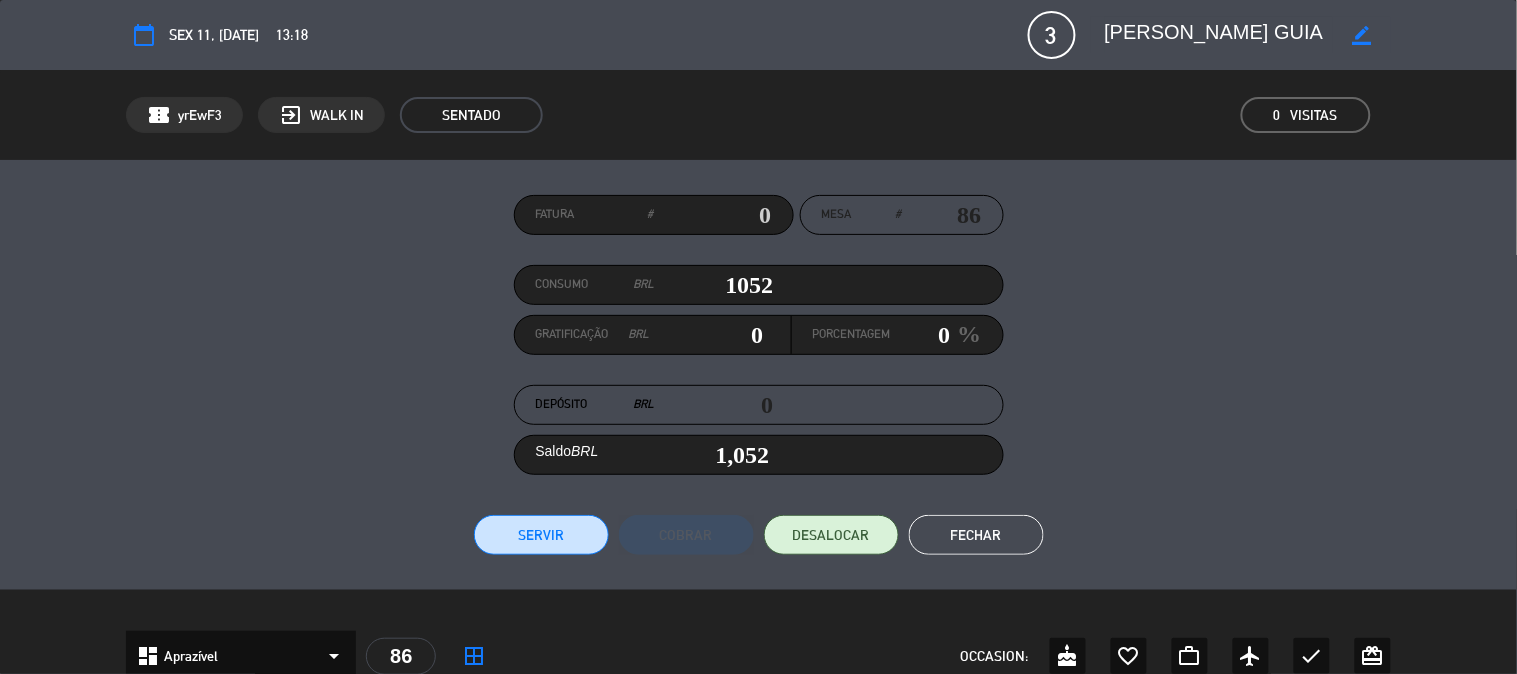 type on "105" 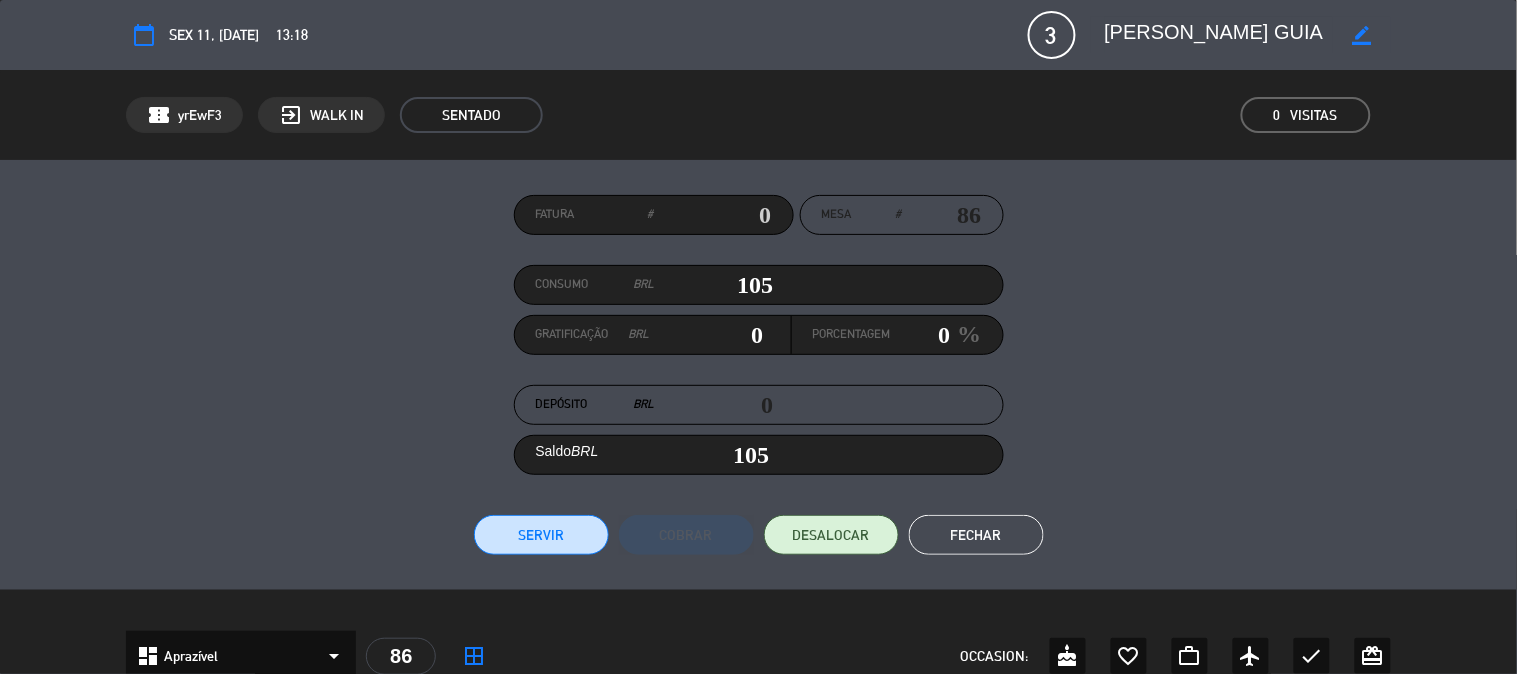 type on "10" 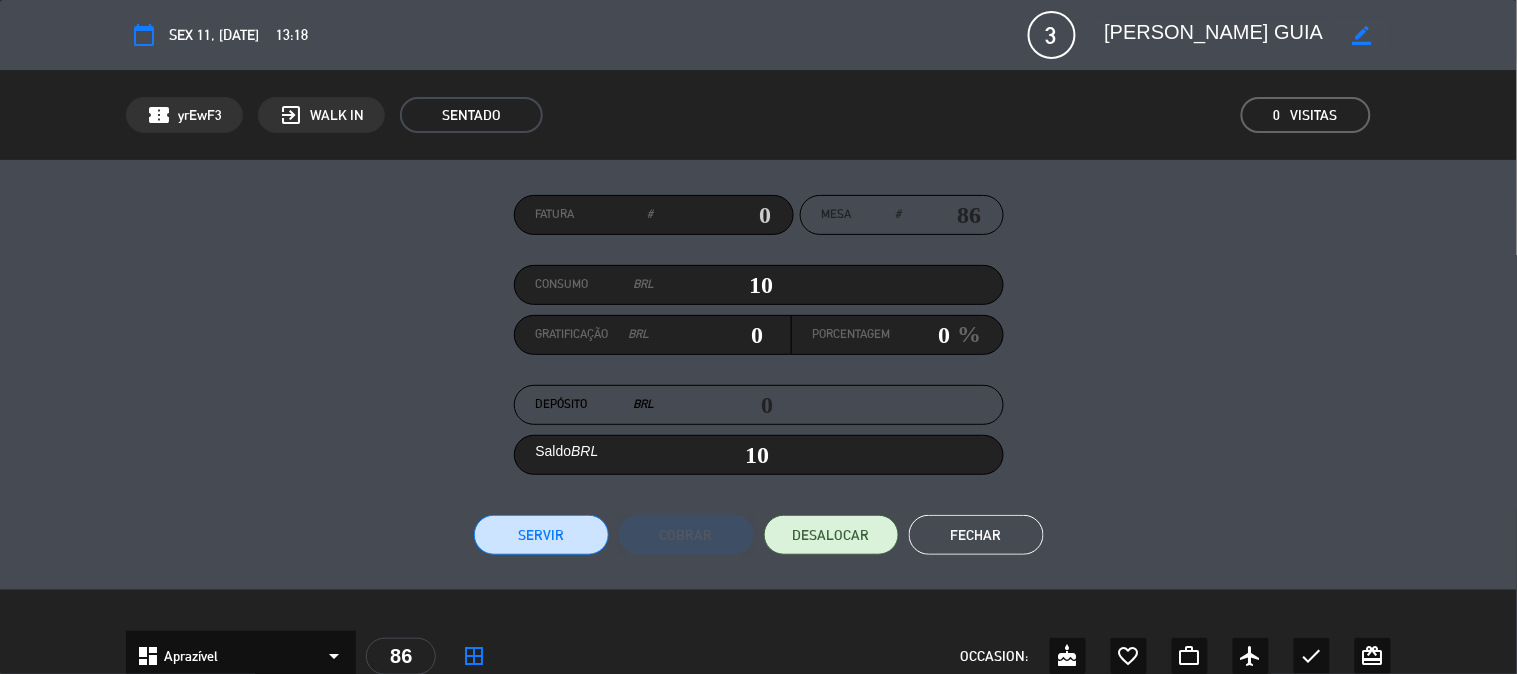 type on "102" 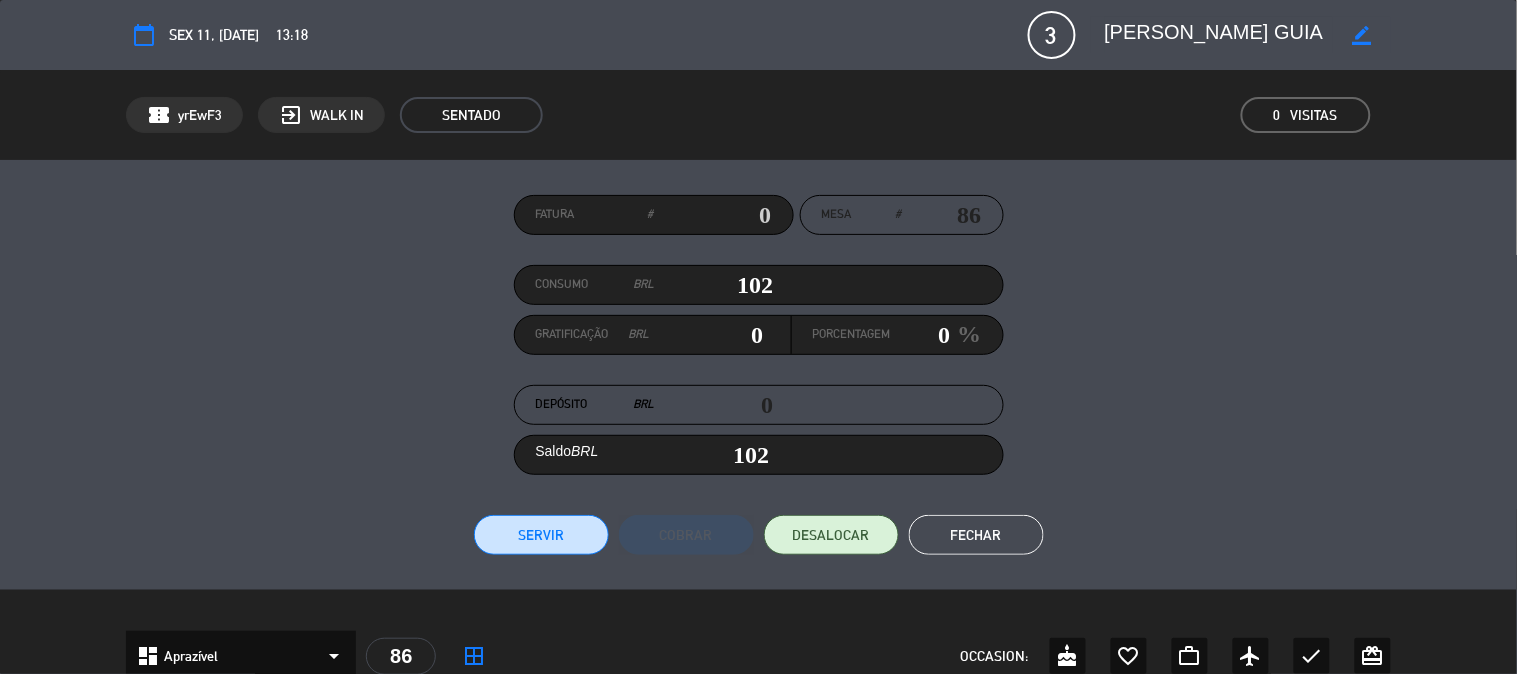 type on "1028" 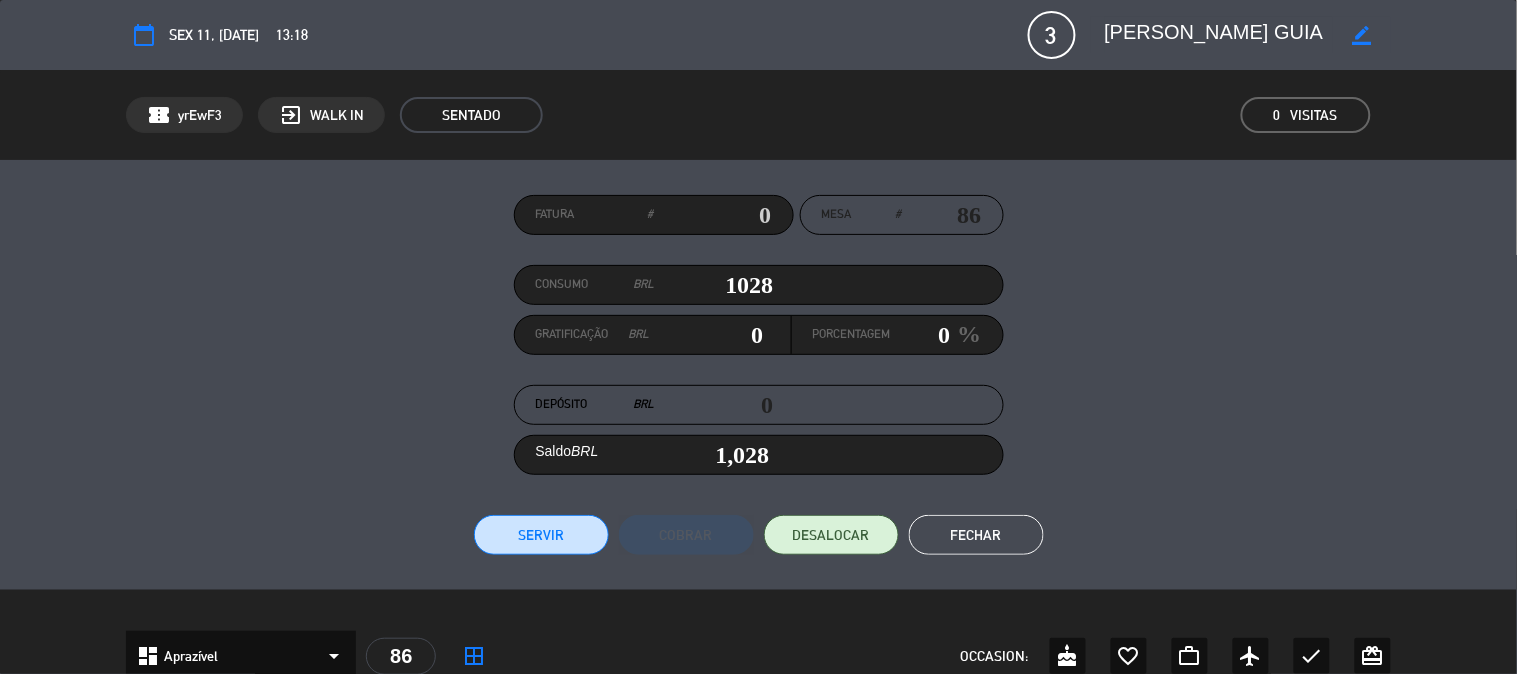 type on "1028" 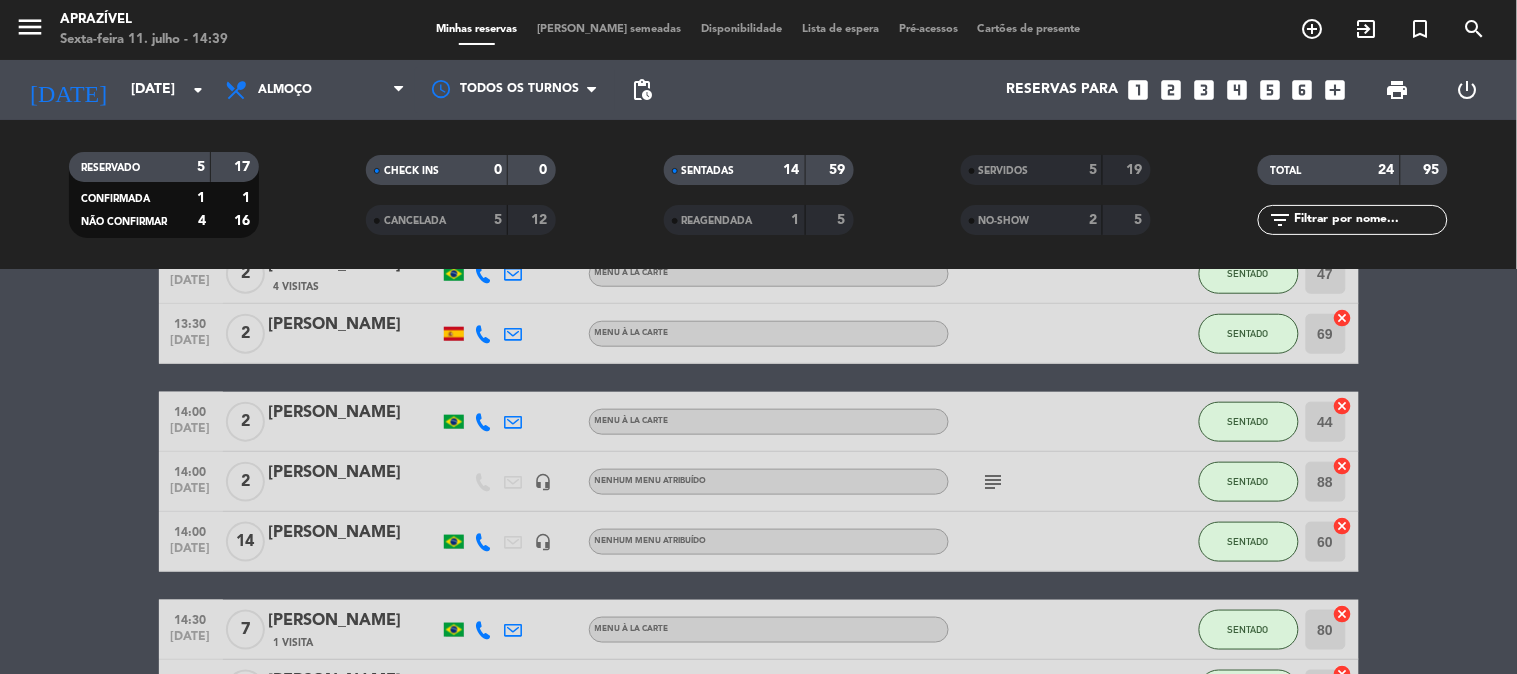 scroll, scrollTop: 555, scrollLeft: 0, axis: vertical 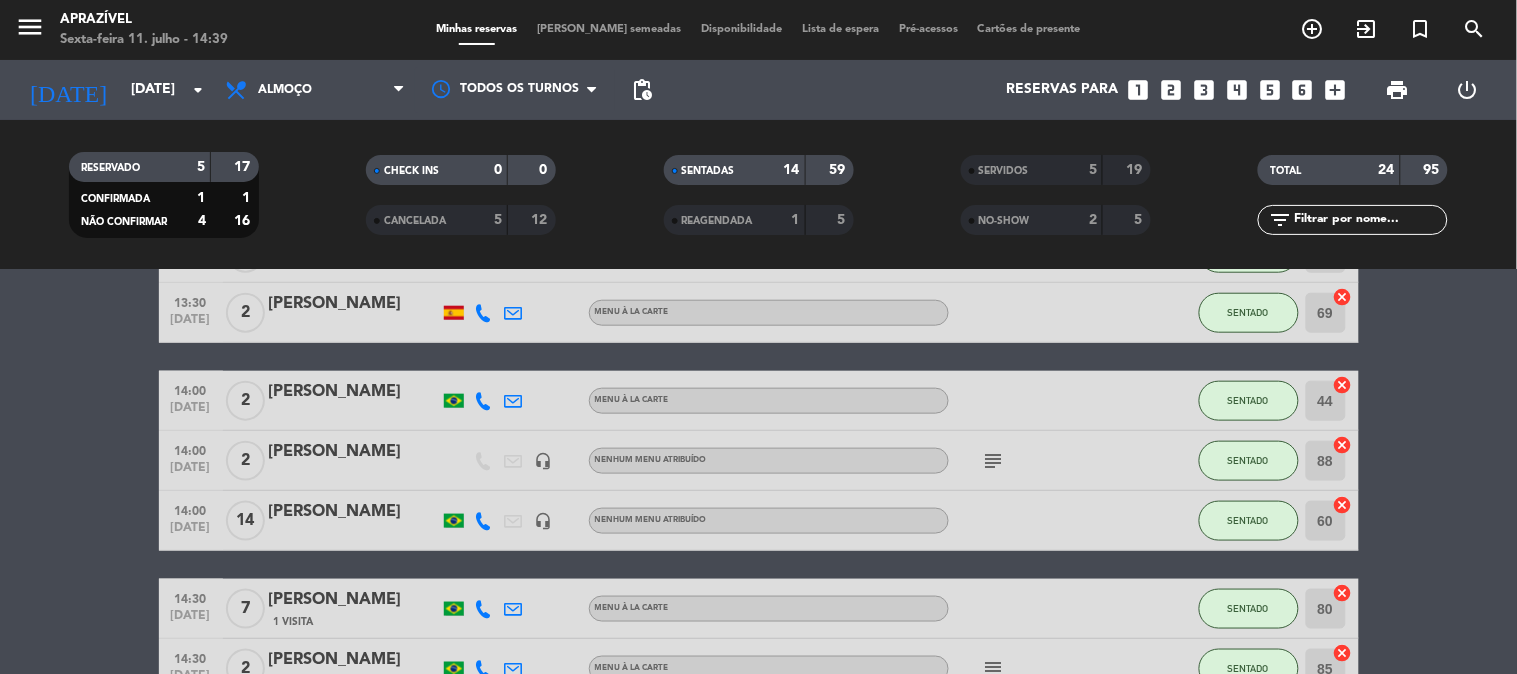 click 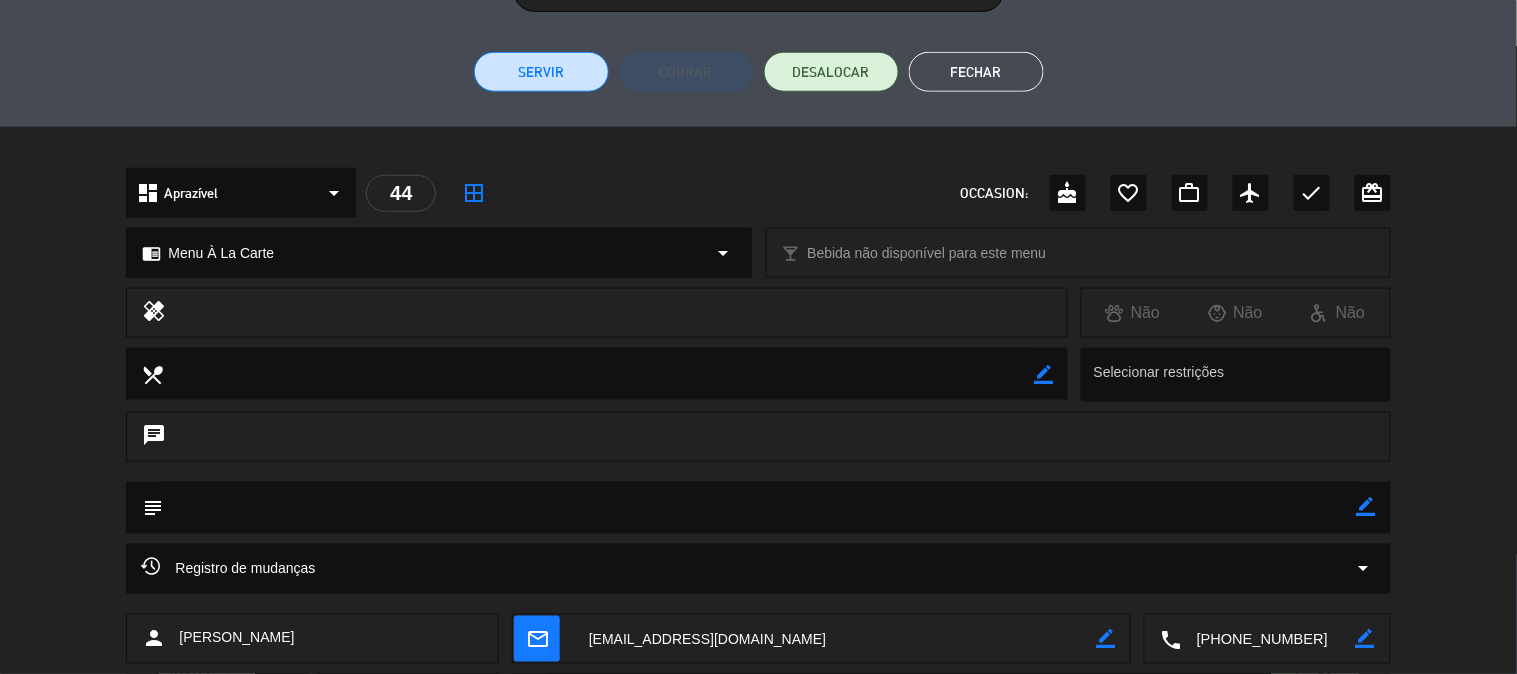 scroll, scrollTop: 241, scrollLeft: 0, axis: vertical 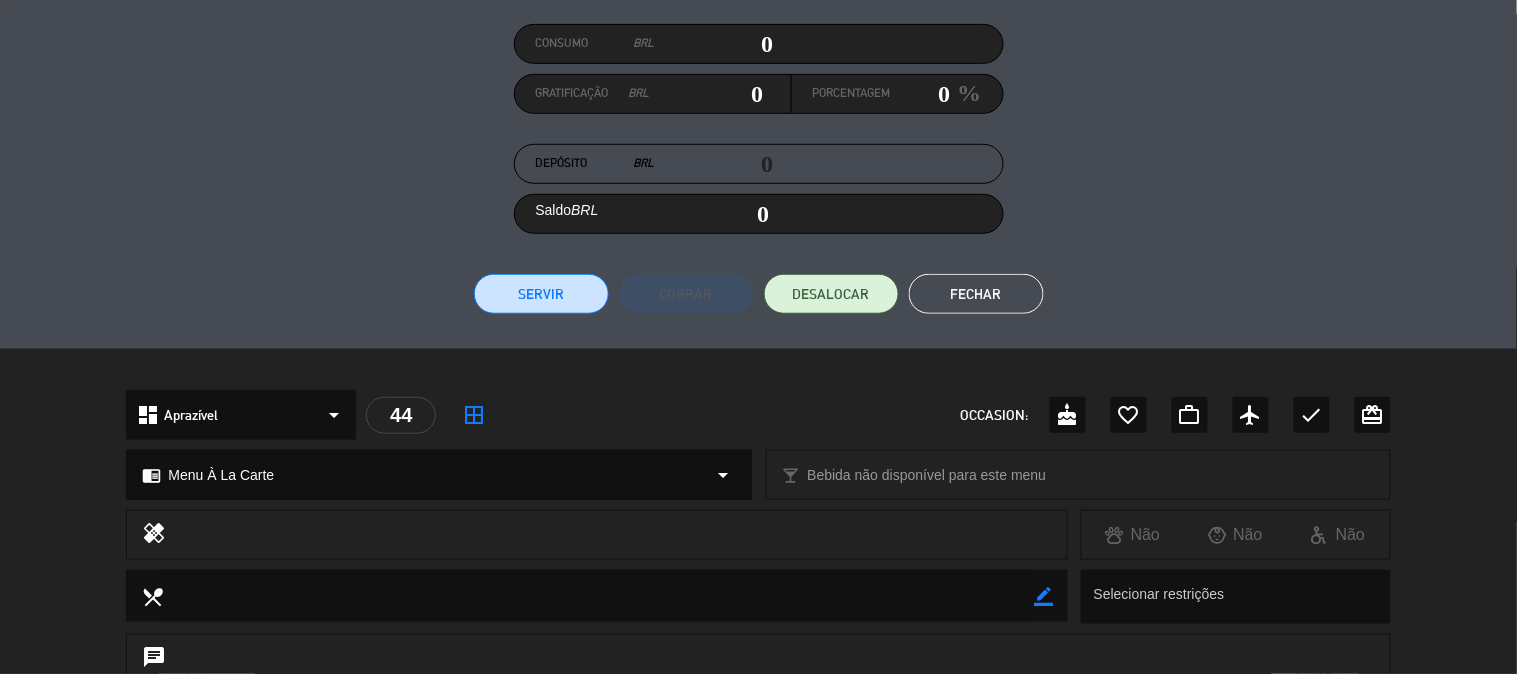 click on "Servir   Cobrar   DESALOCAR  Fechar" 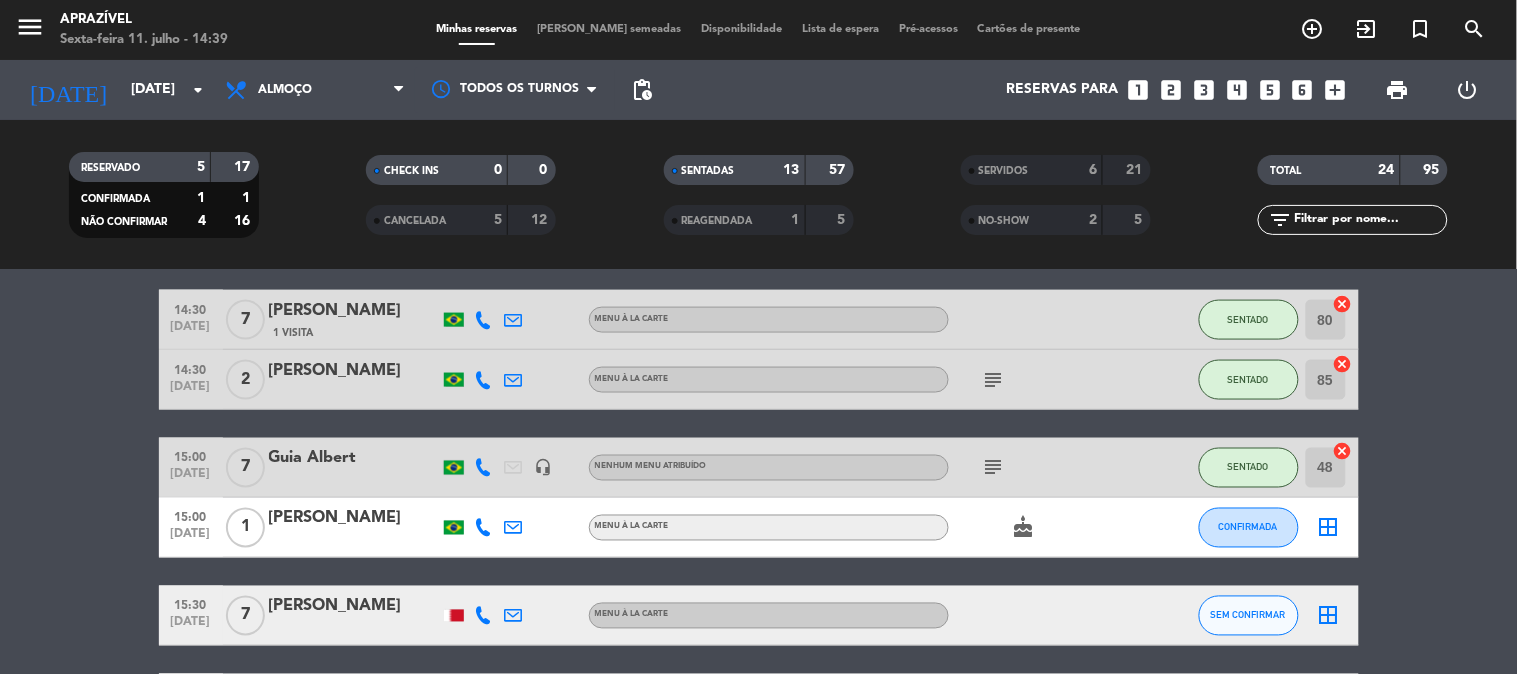 scroll, scrollTop: 777, scrollLeft: 0, axis: vertical 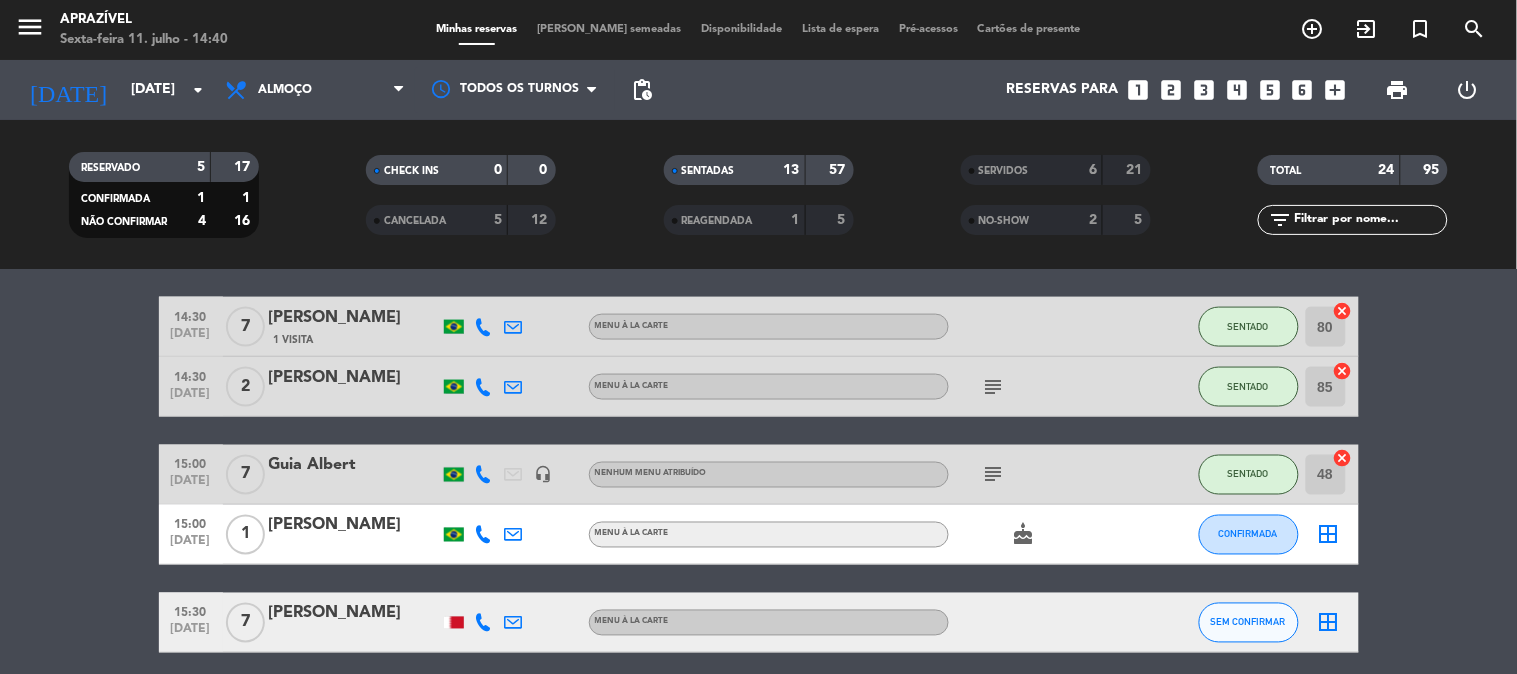 click on "[PERSON_NAME]" 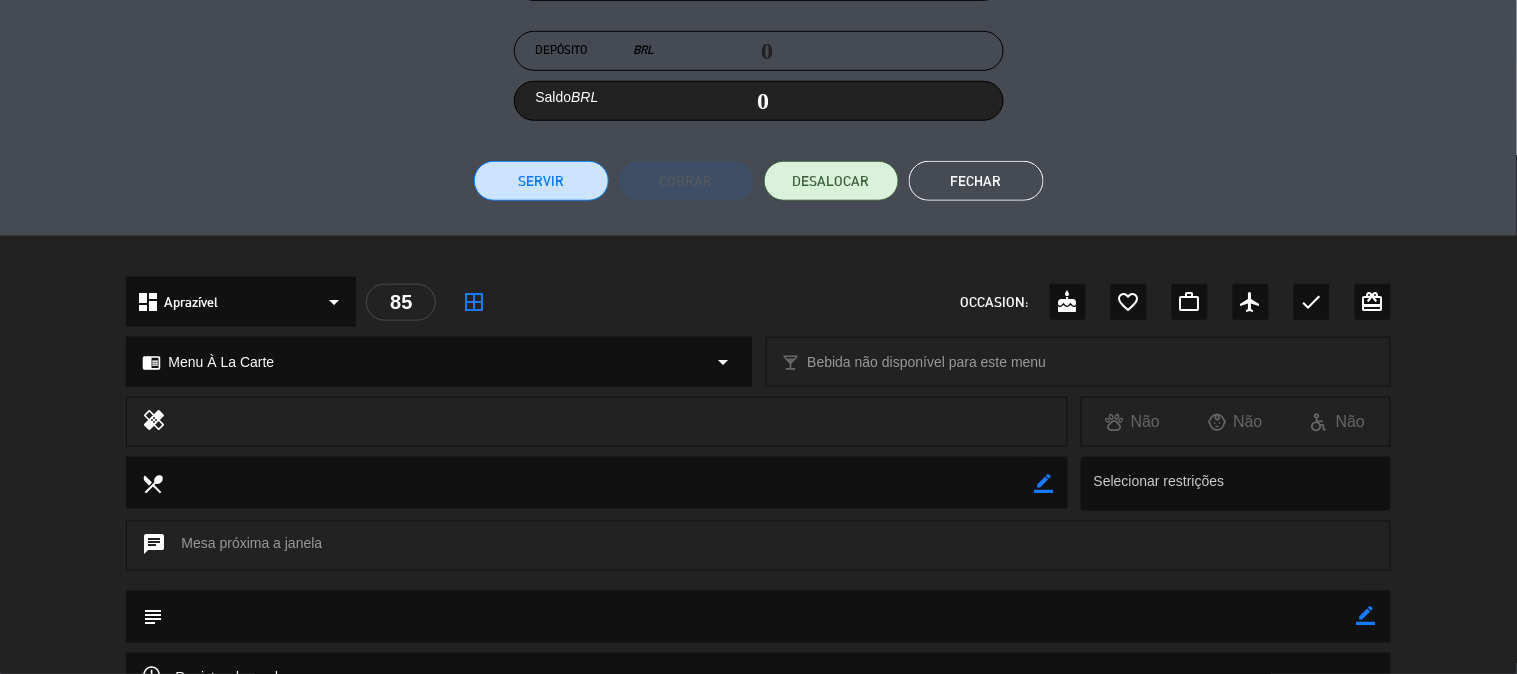 scroll, scrollTop: 333, scrollLeft: 0, axis: vertical 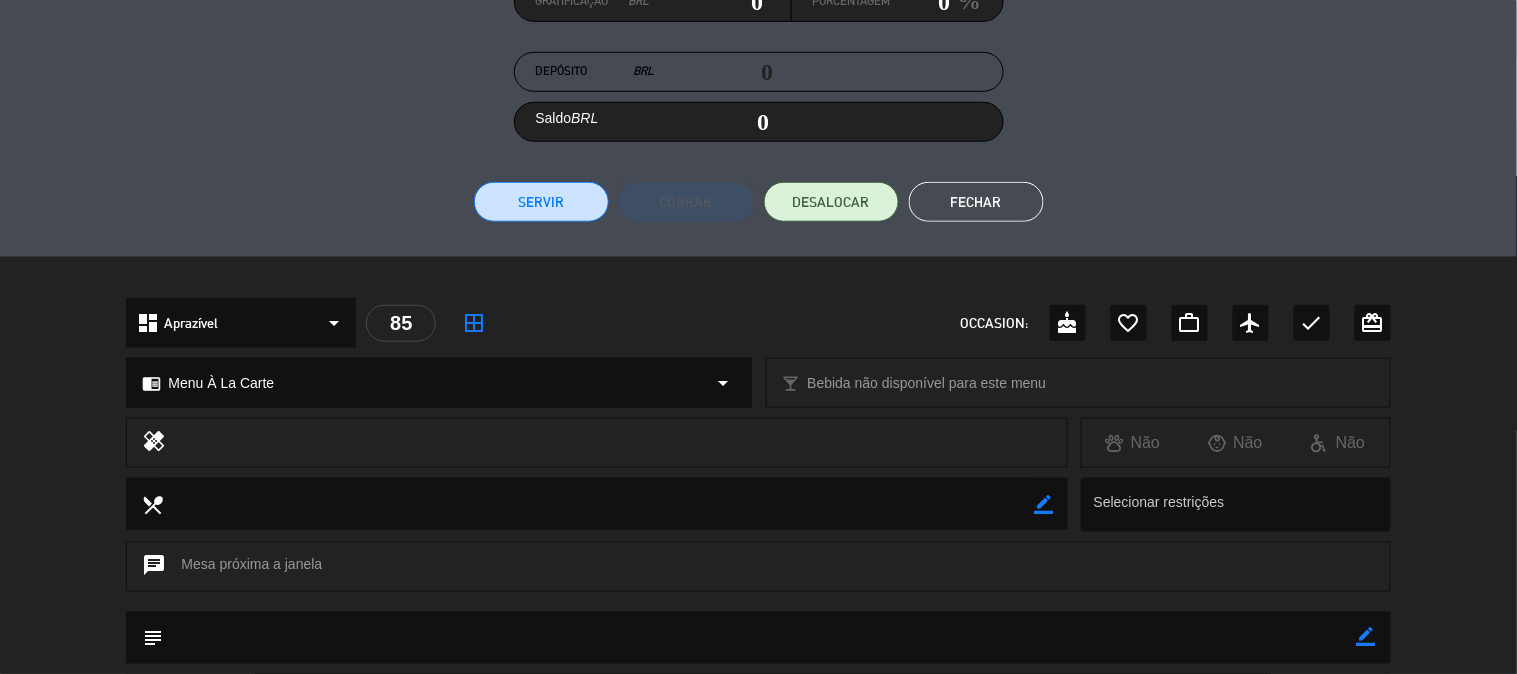 click on "Fechar" 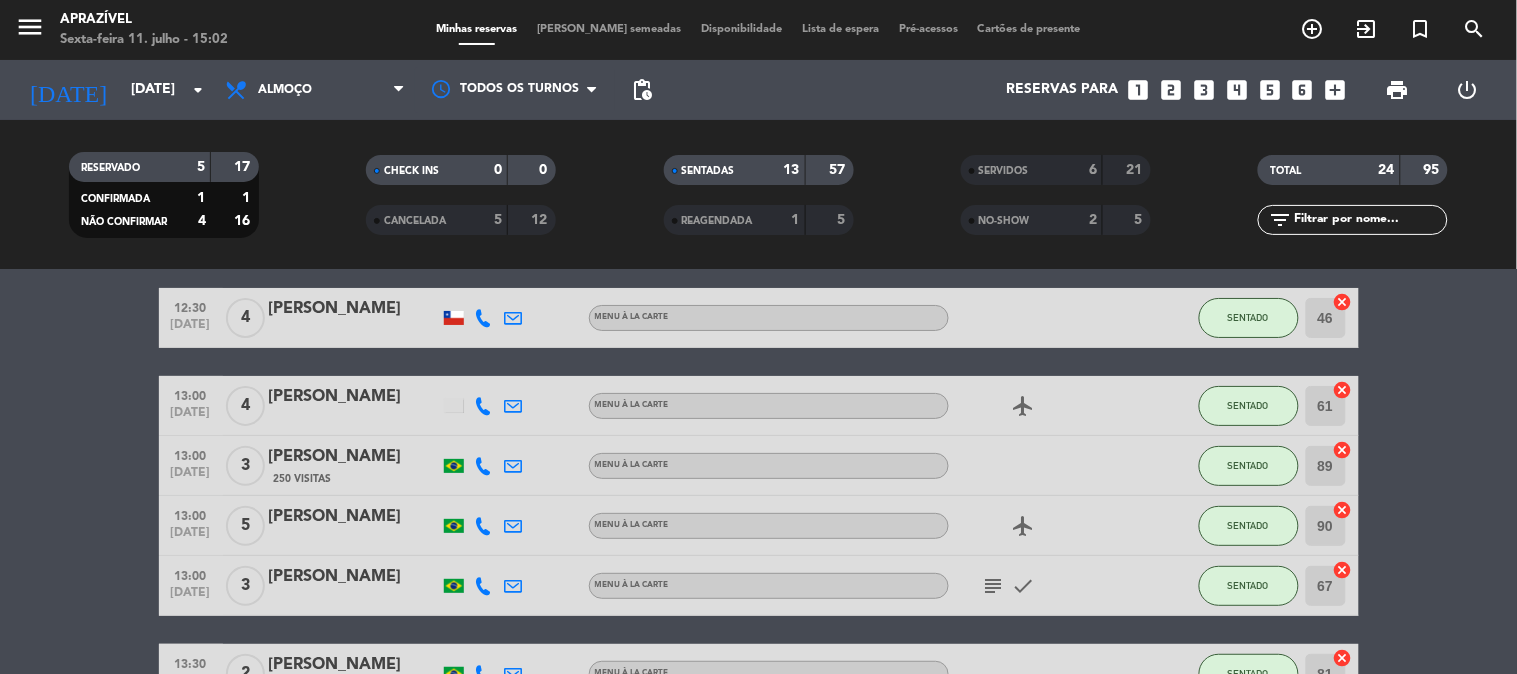 scroll, scrollTop: 111, scrollLeft: 0, axis: vertical 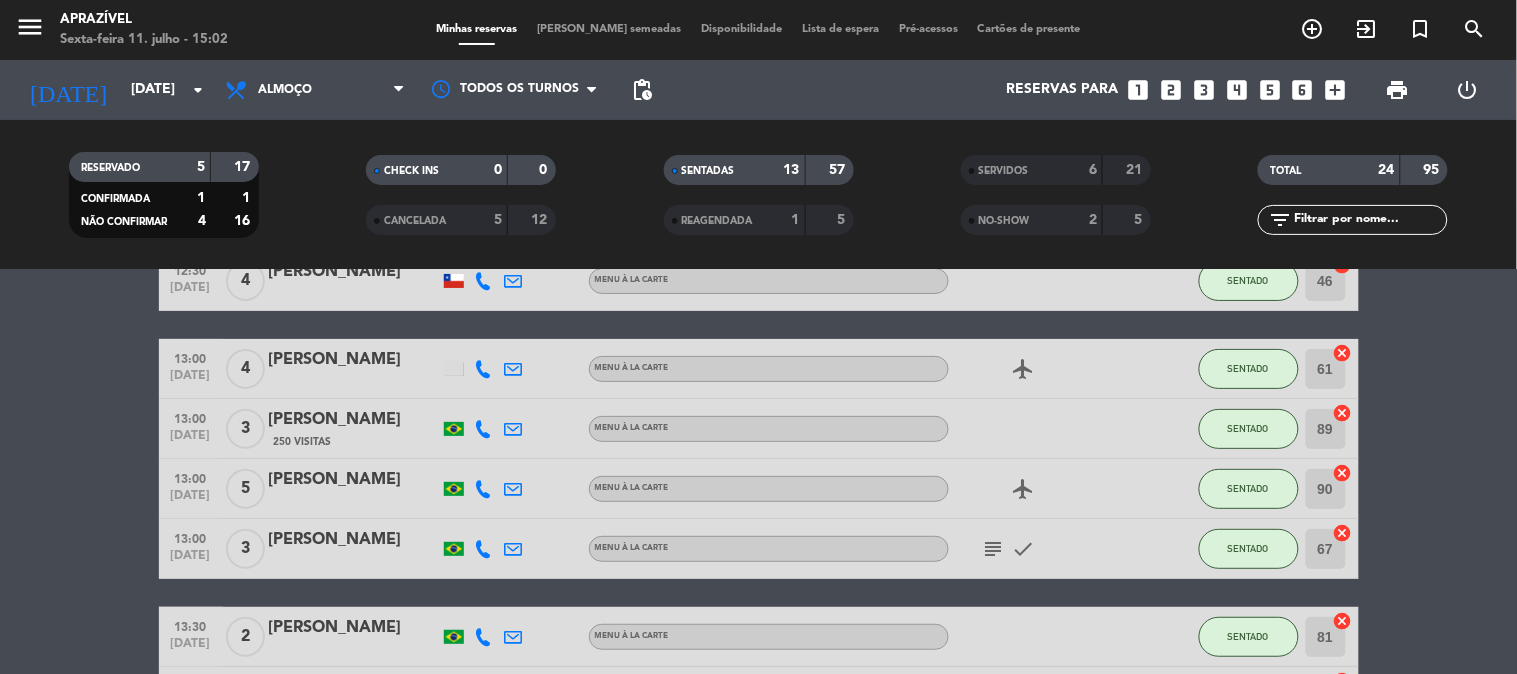 click on "[PERSON_NAME]" 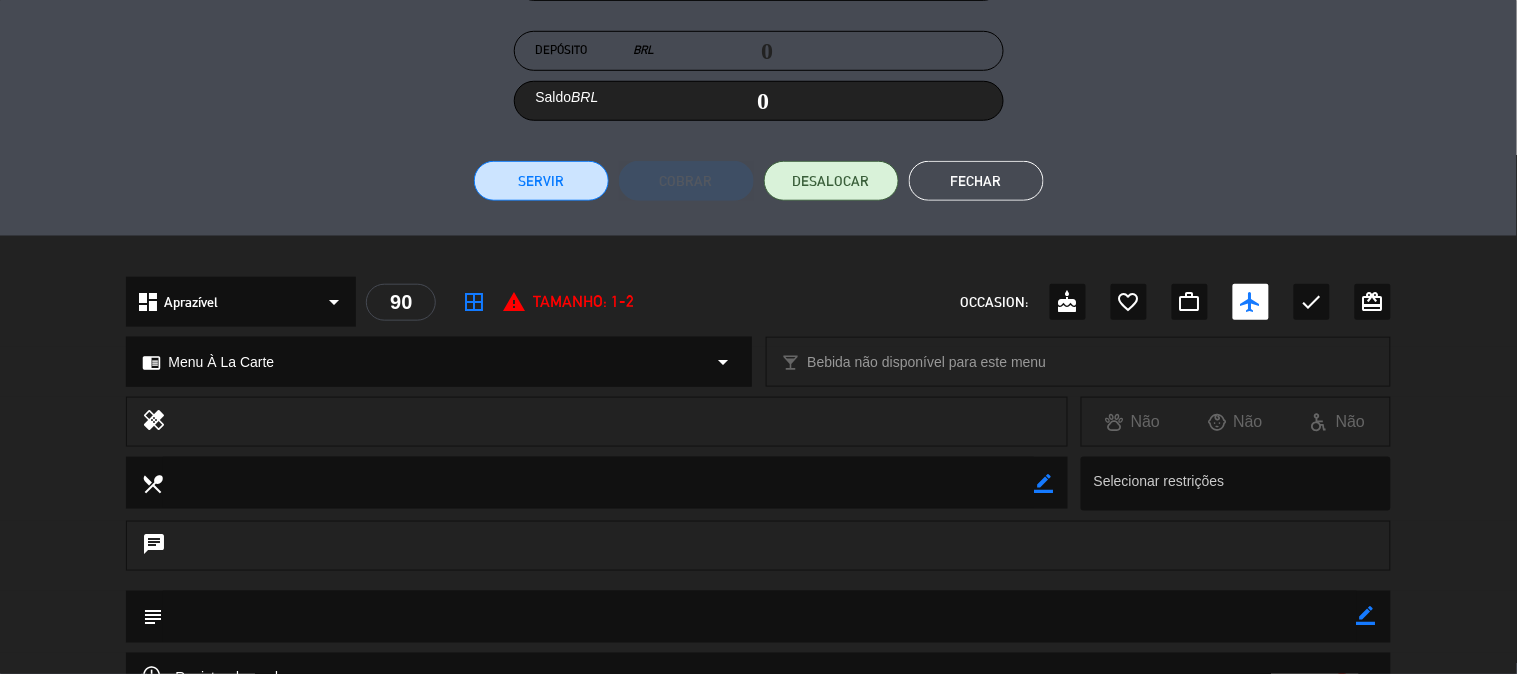 scroll, scrollTop: 352, scrollLeft: 0, axis: vertical 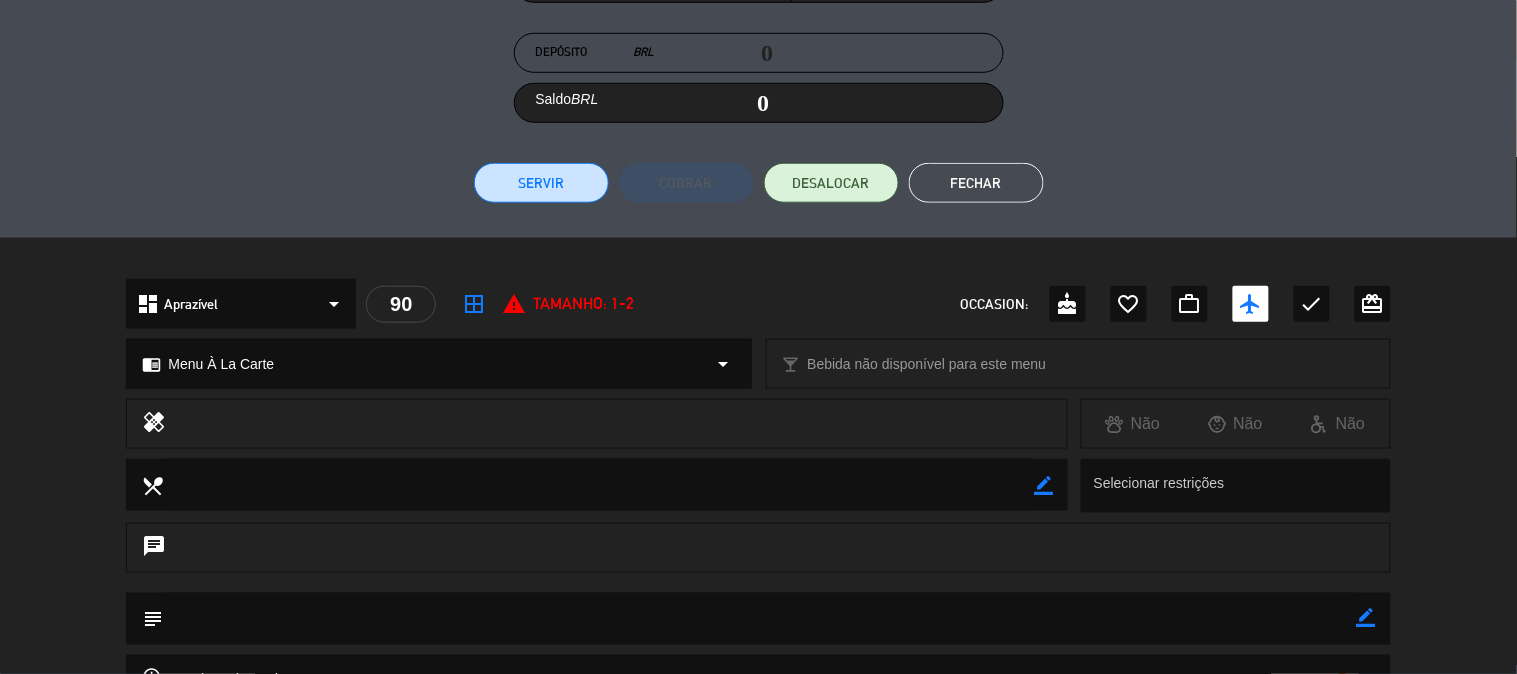 click on "Servir" at bounding box center [541, 183] 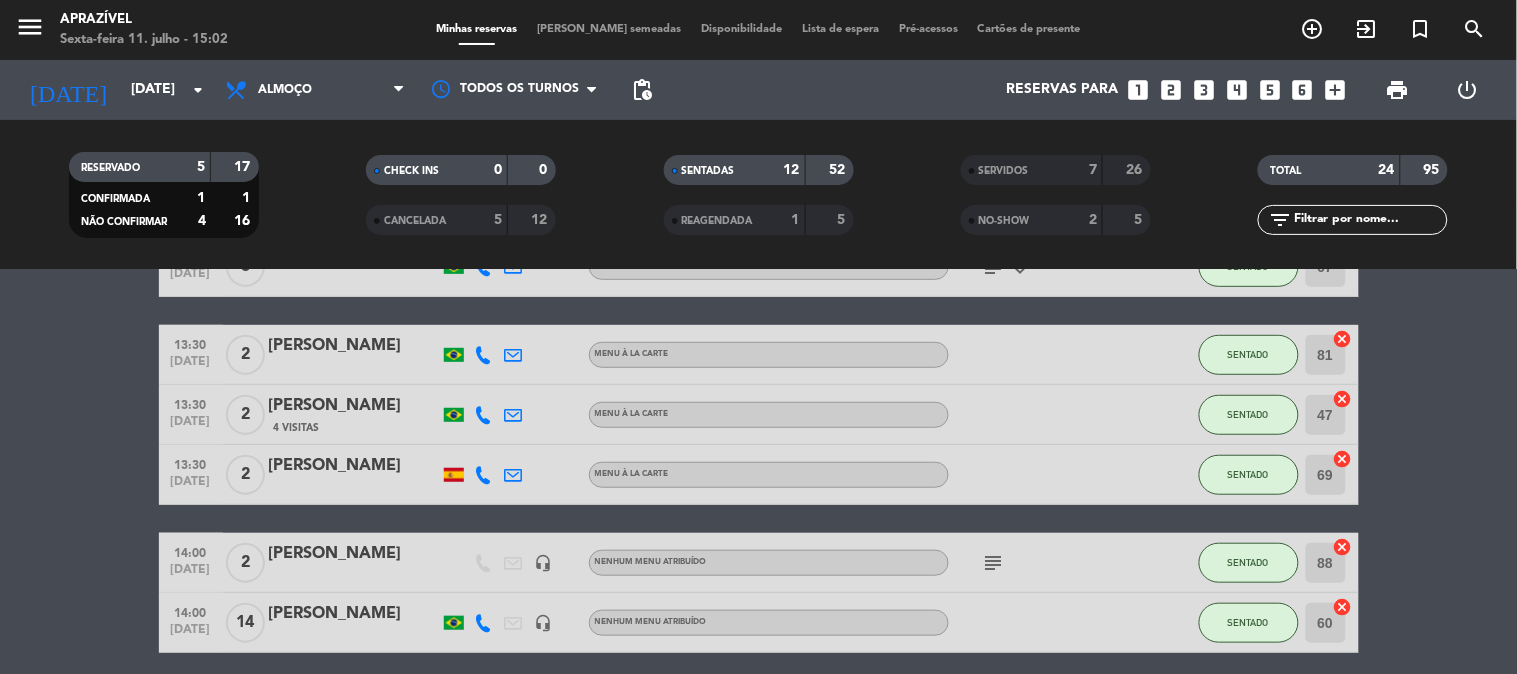 scroll, scrollTop: 444, scrollLeft: 0, axis: vertical 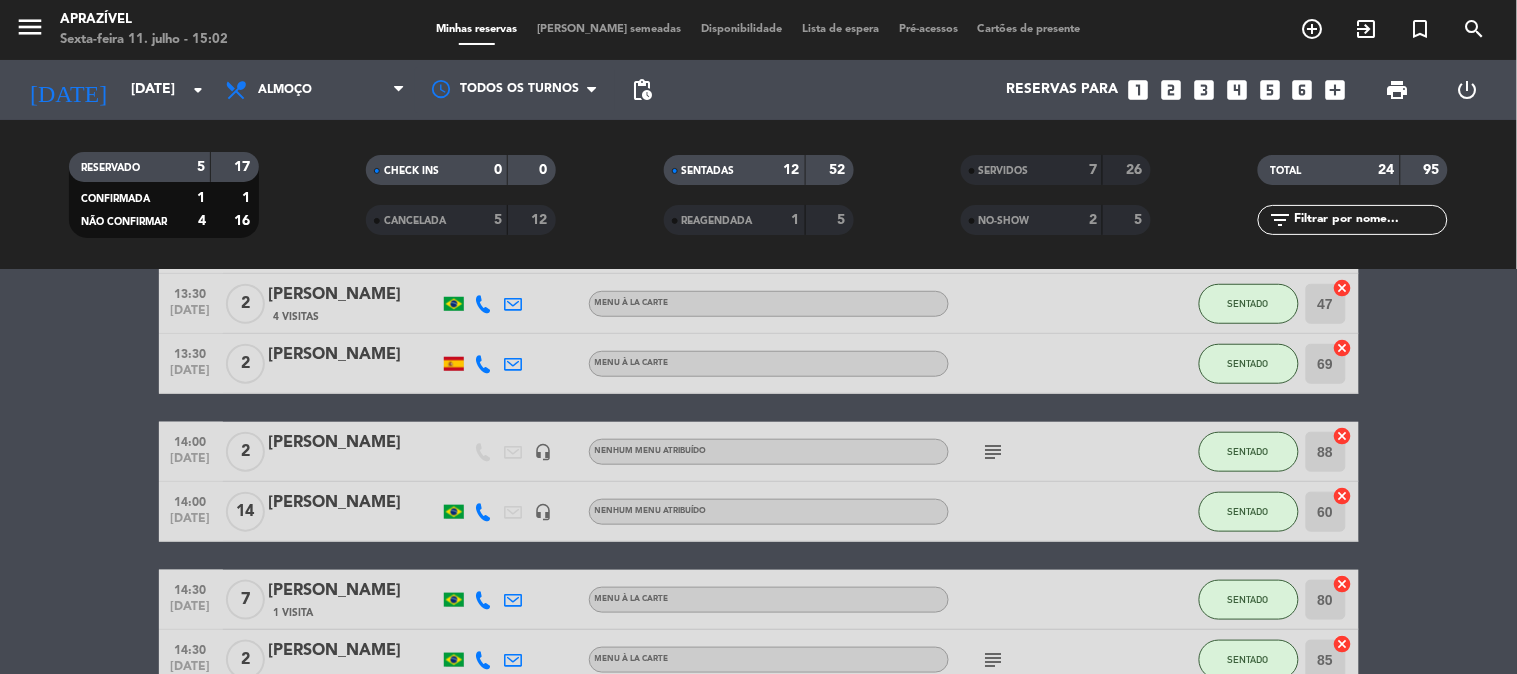 click on "14:00   [DATE]   2   [PERSON_NAME]   headset_mic  Nenhum menu atribuído  subject  SENTADO 88  cancel" 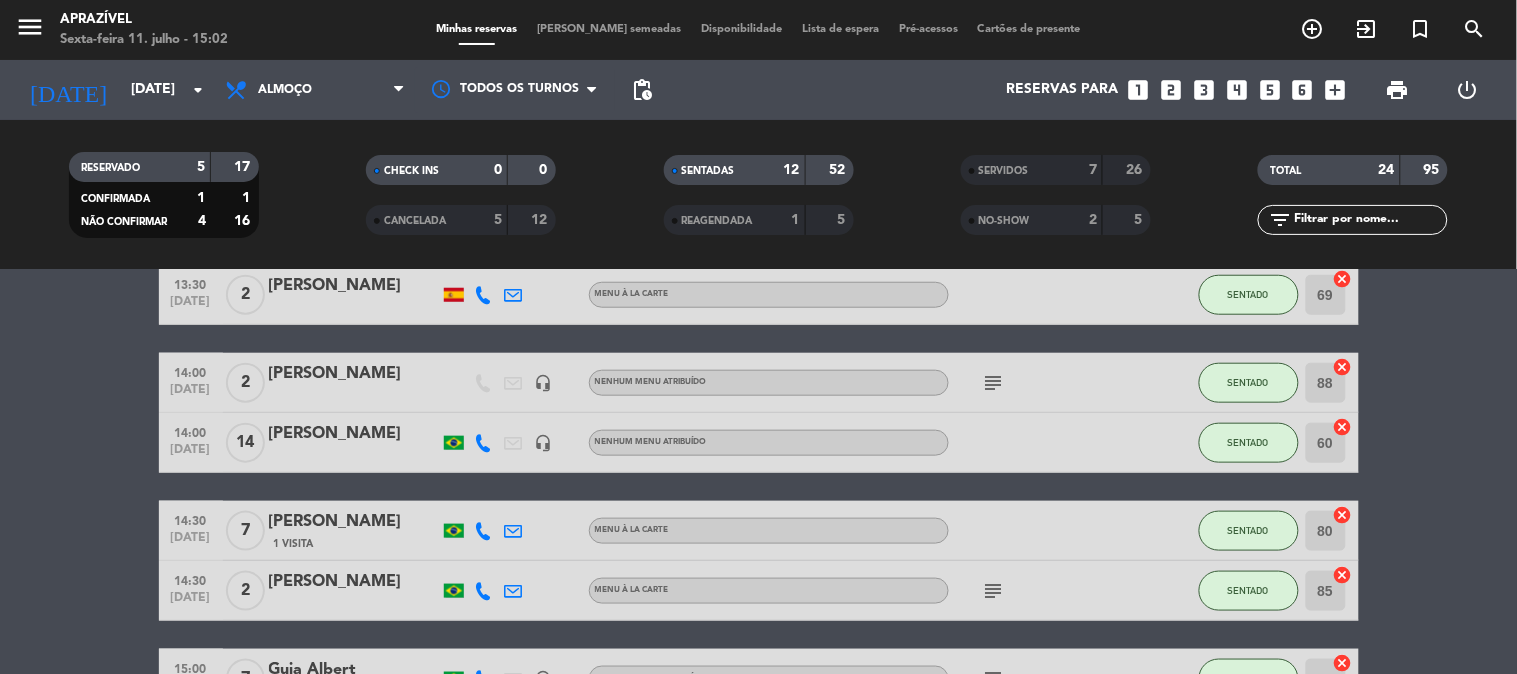 scroll, scrollTop: 555, scrollLeft: 0, axis: vertical 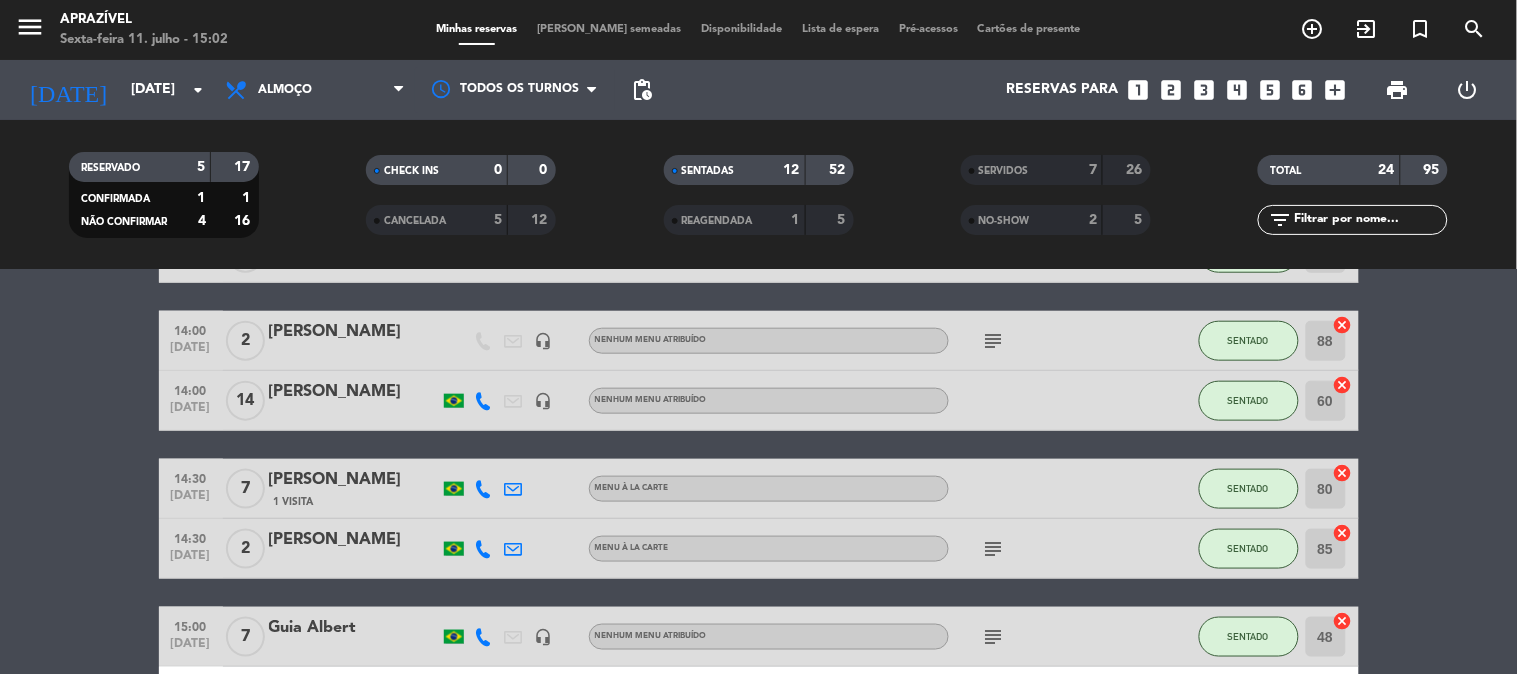 click 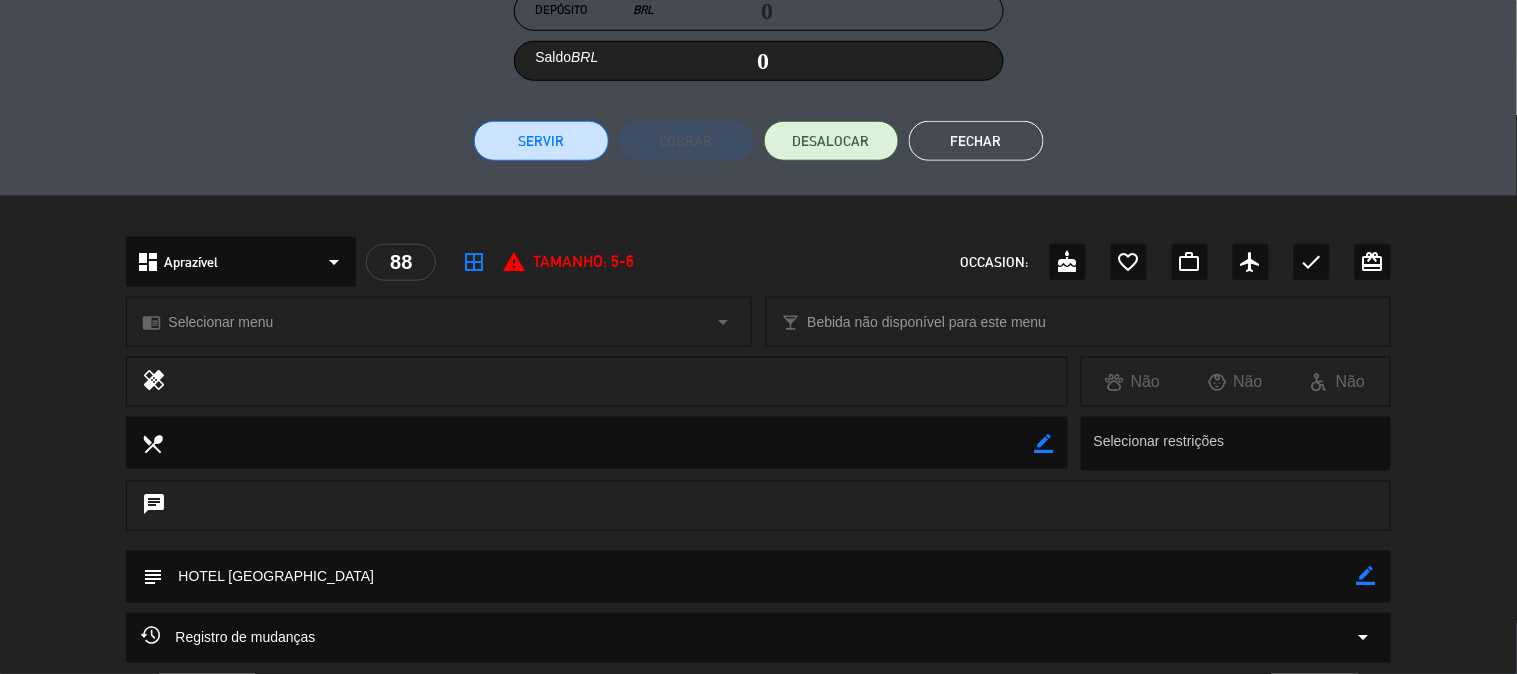 scroll, scrollTop: 0, scrollLeft: 0, axis: both 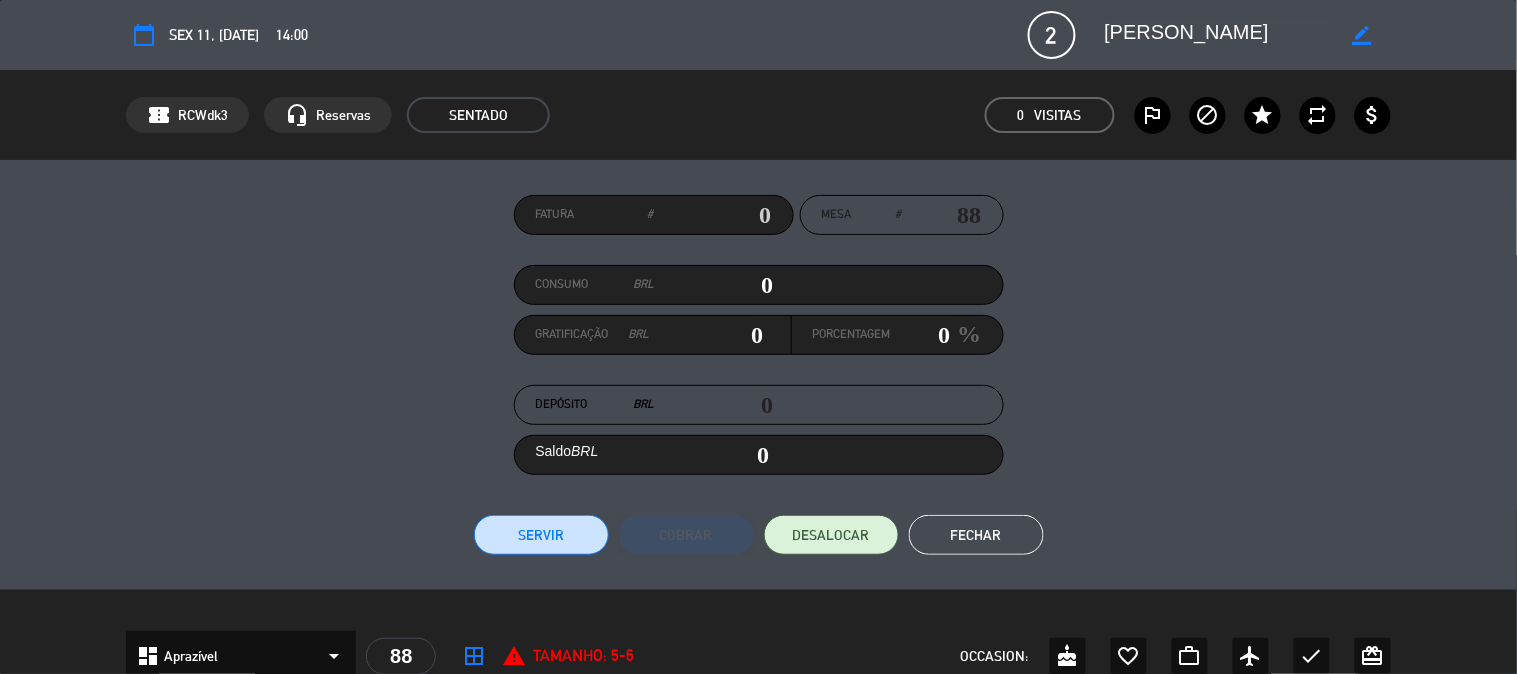 drag, startPoint x: 720, startPoint y: 276, endPoint x: 837, endPoint y: 300, distance: 119.43617 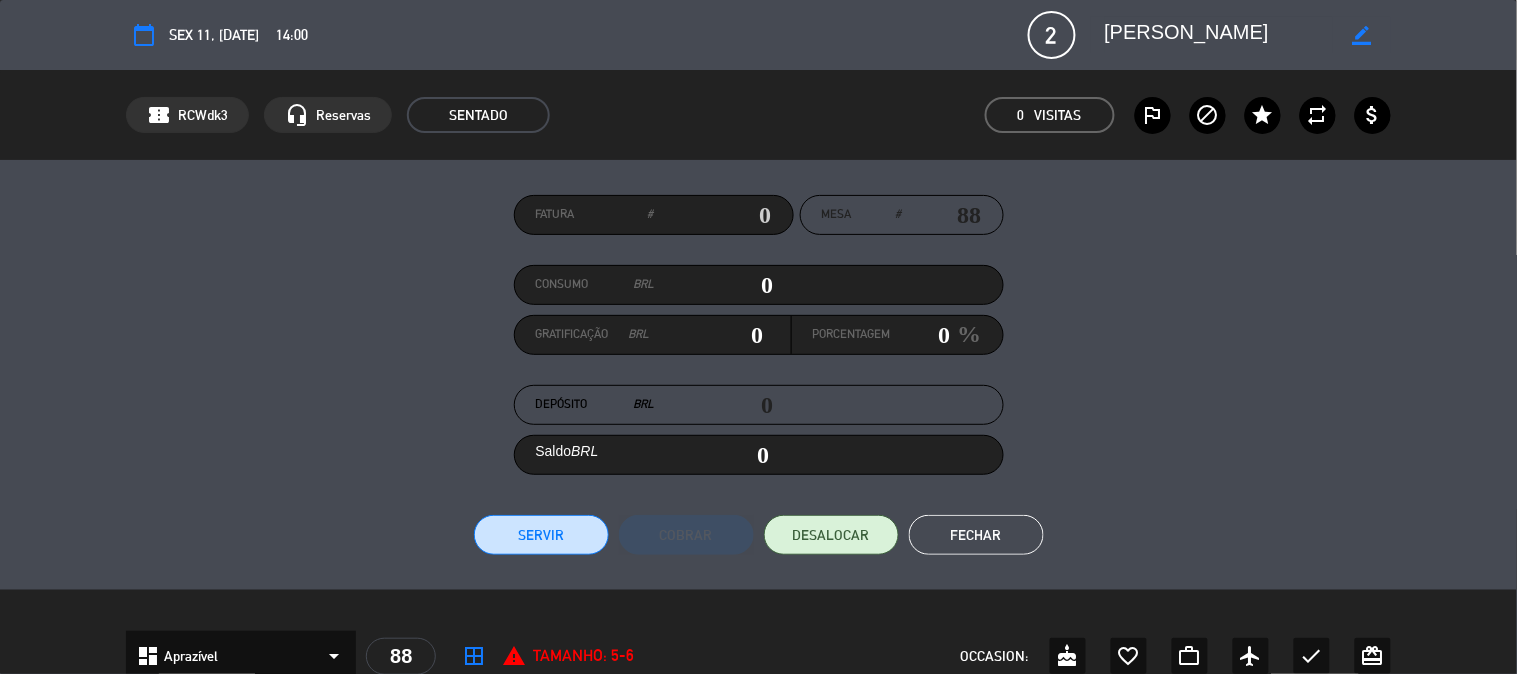 type on "5" 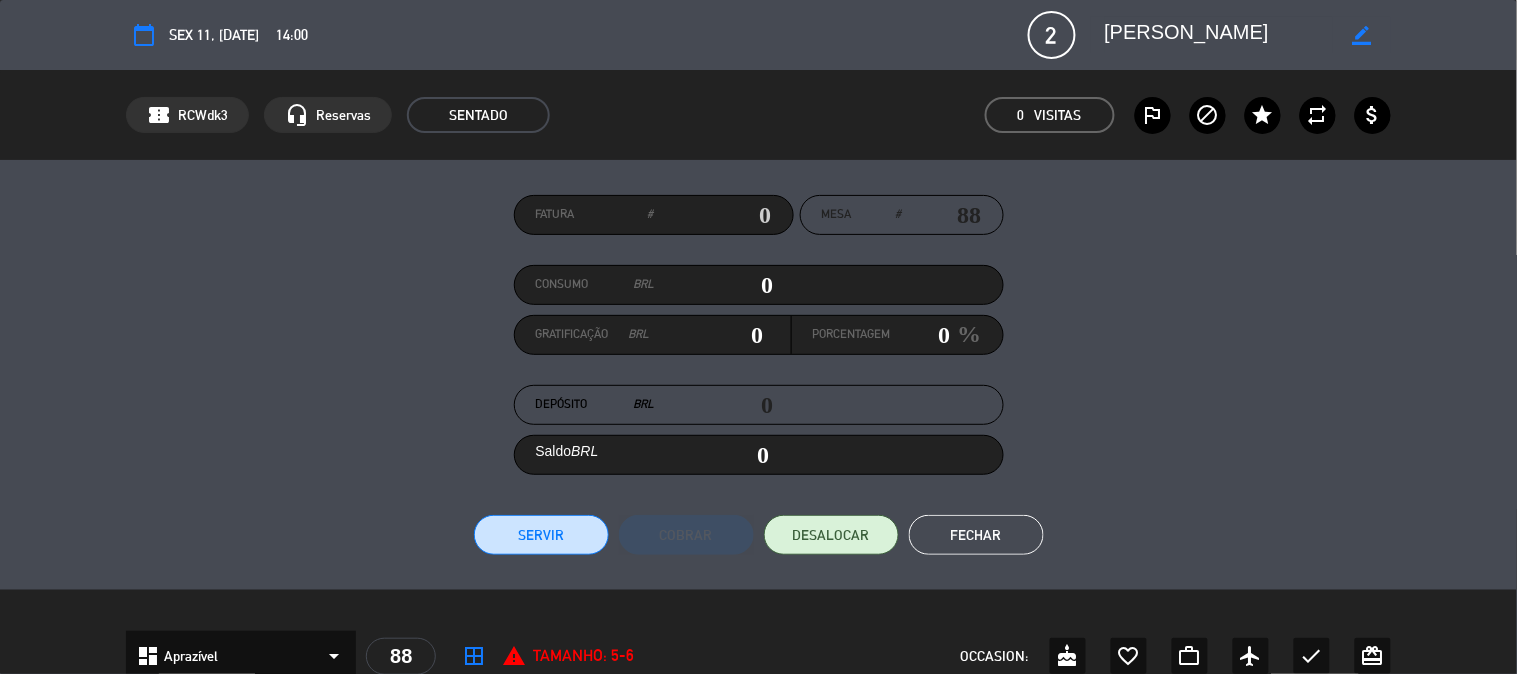type on "05" 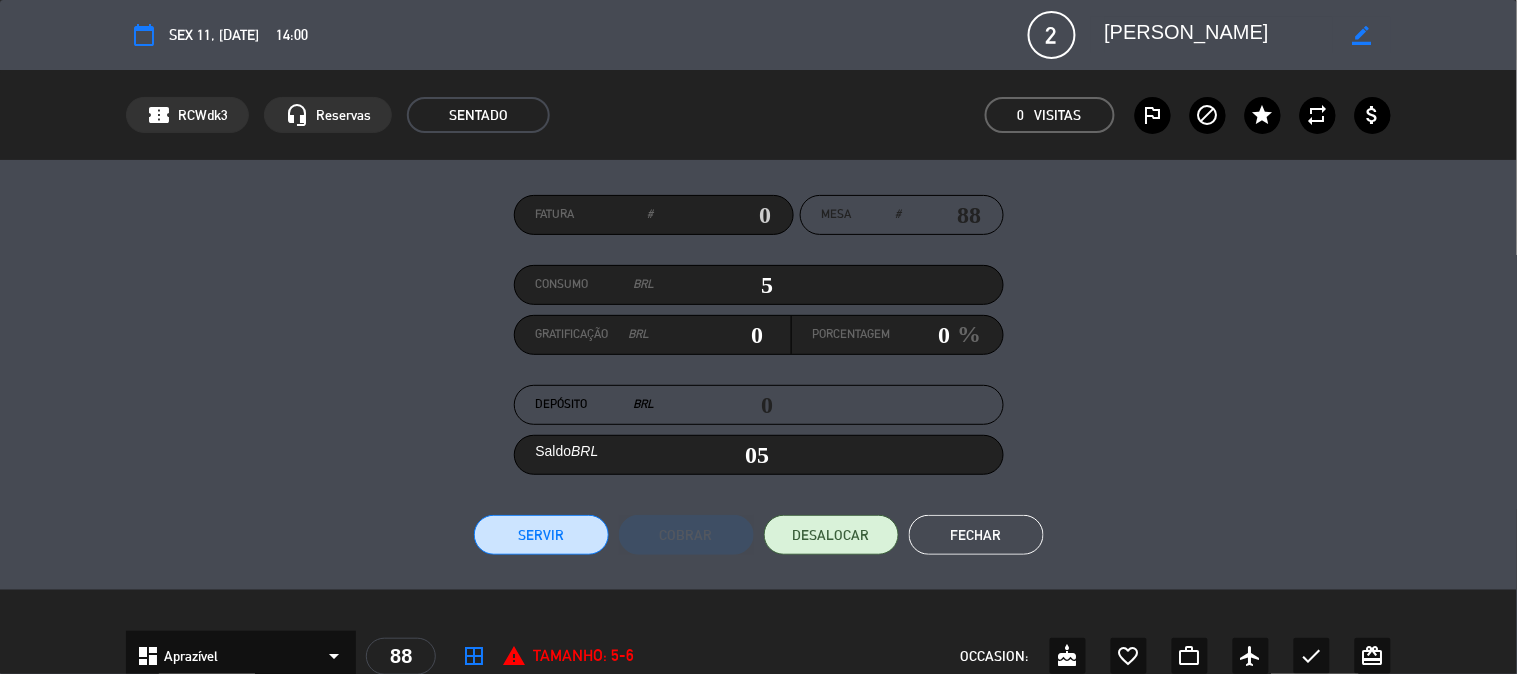 type on "56" 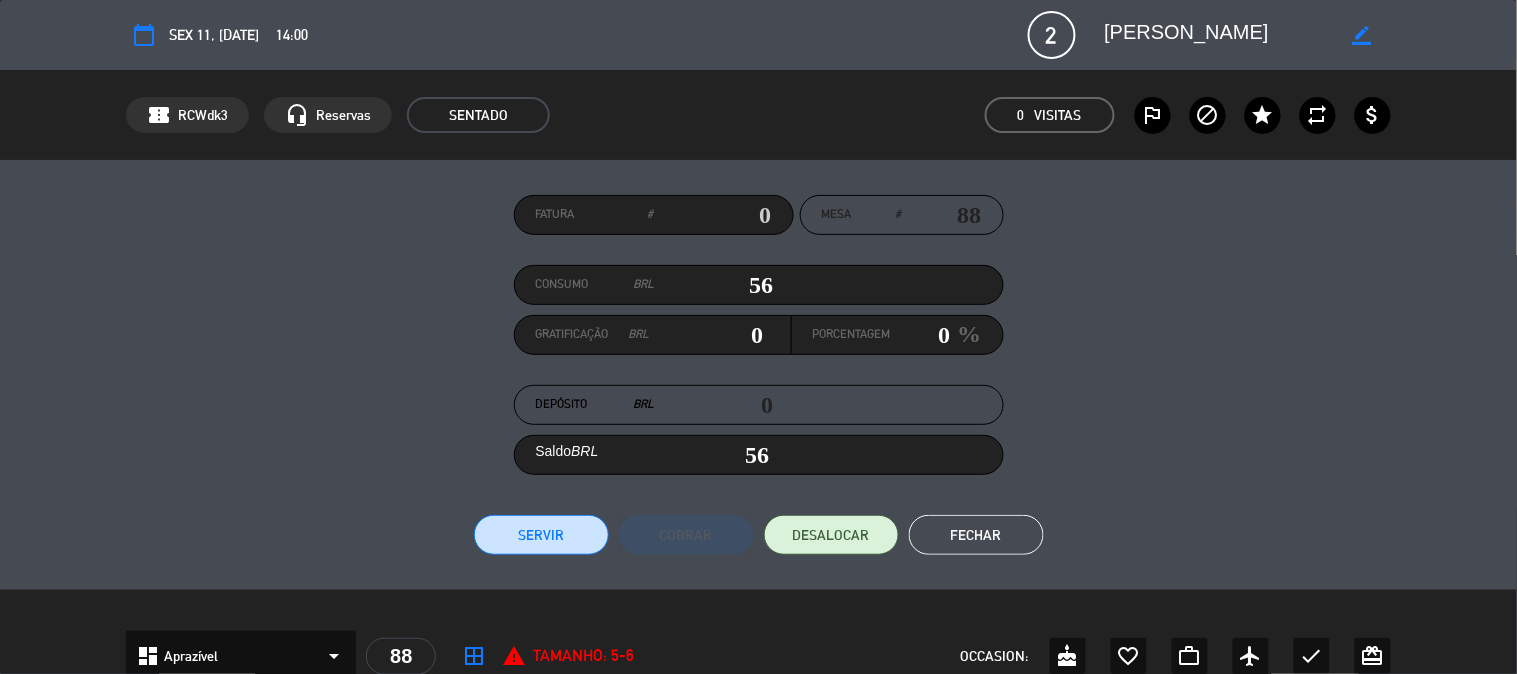 type on "564" 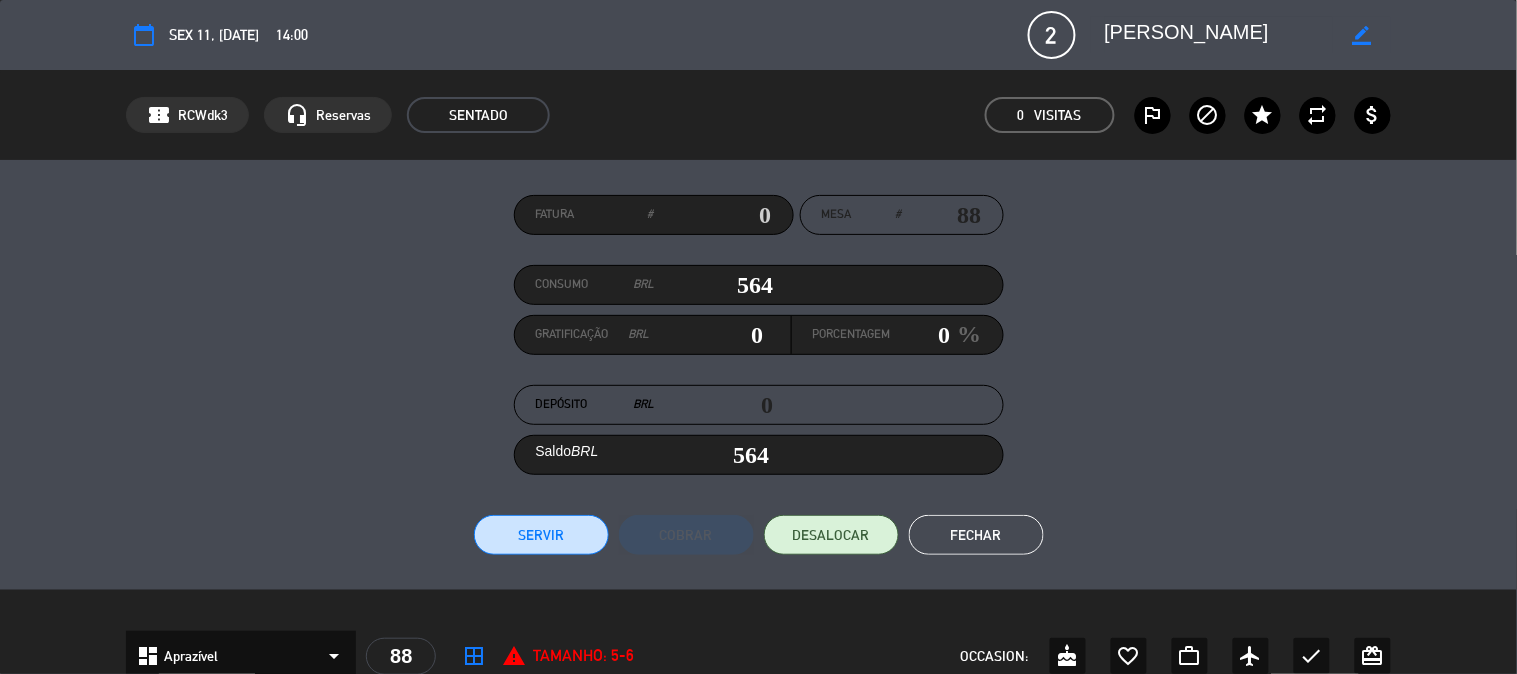 type on "564" 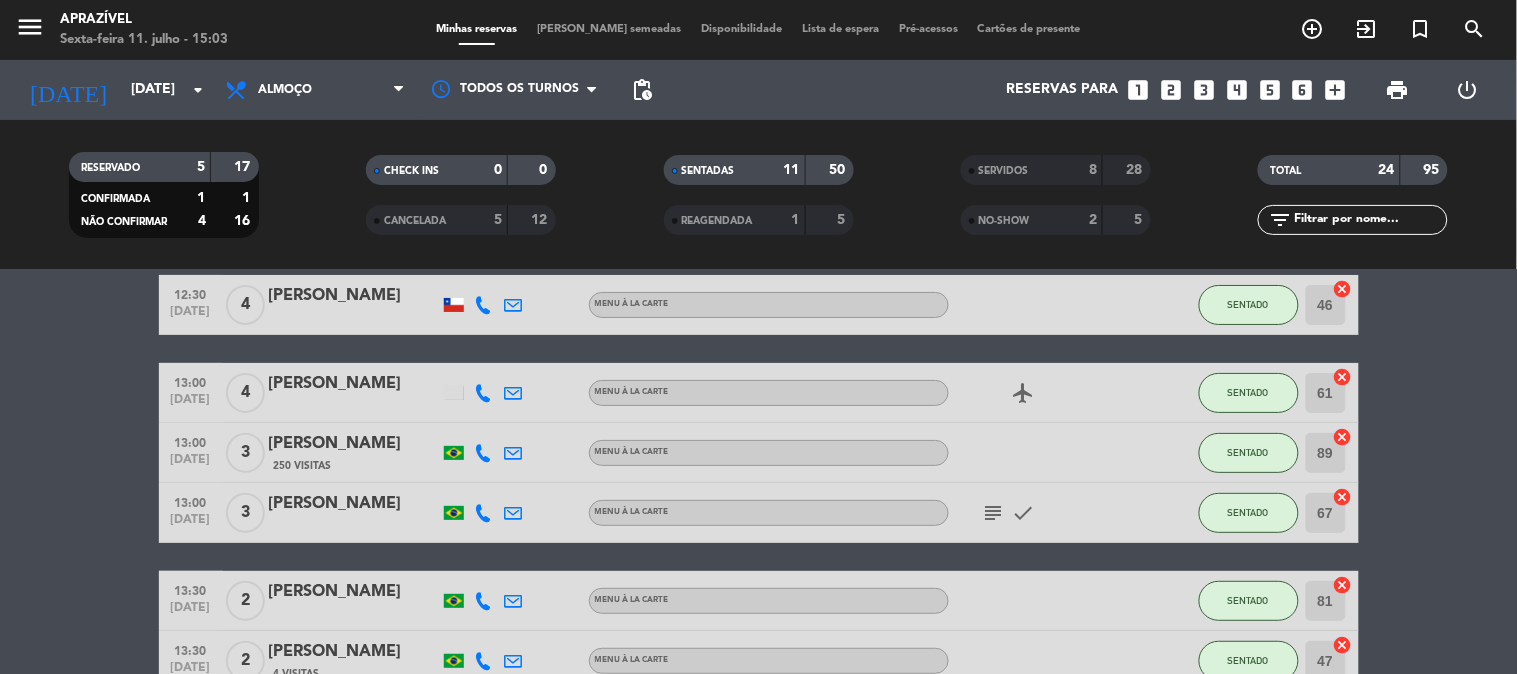scroll, scrollTop: 111, scrollLeft: 0, axis: vertical 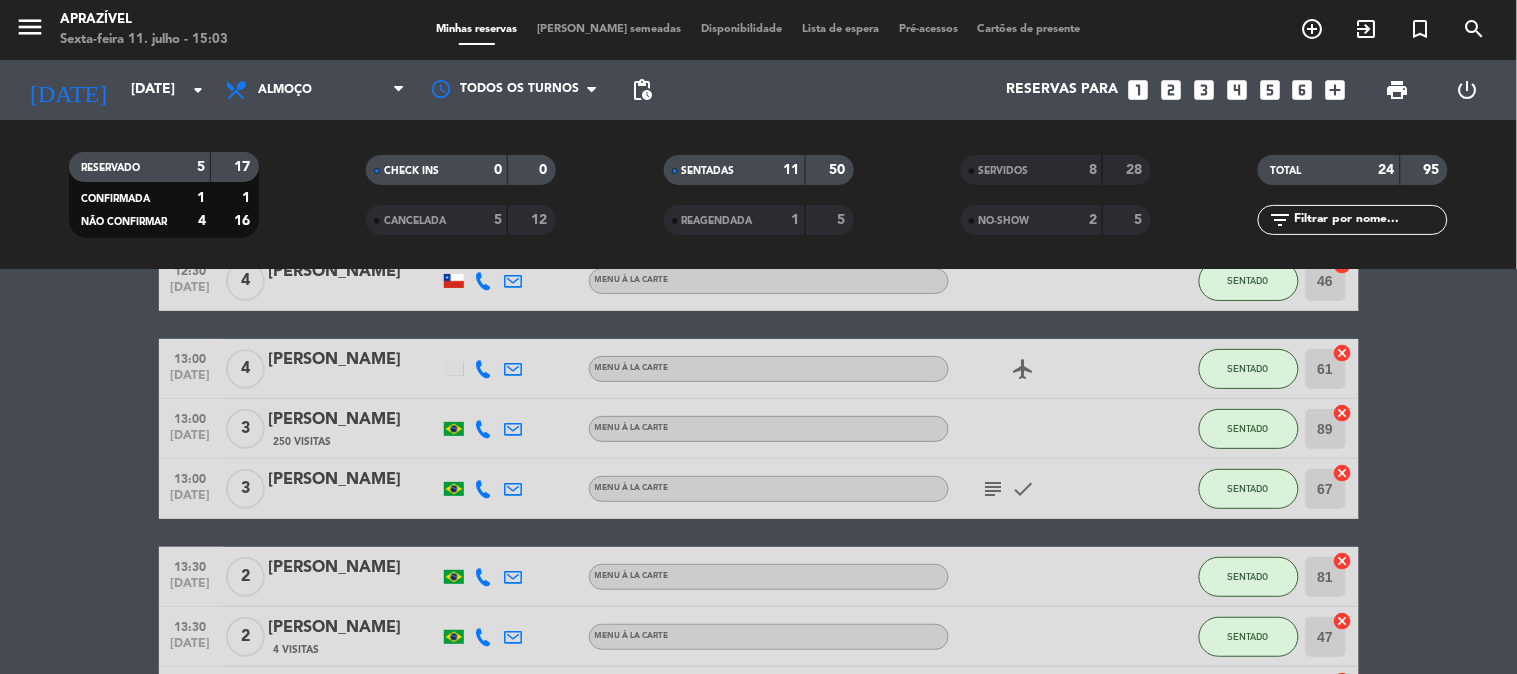 click on "[PERSON_NAME]" 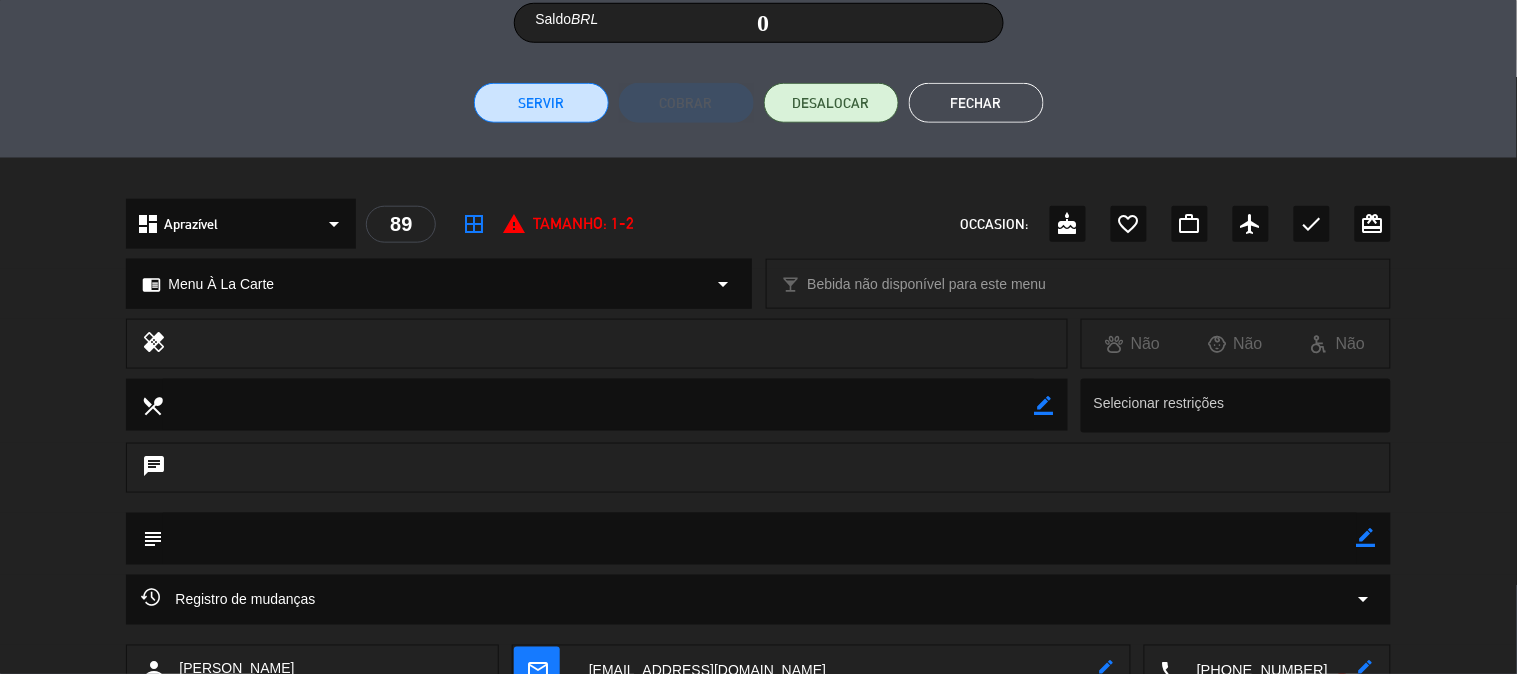scroll, scrollTop: 412, scrollLeft: 0, axis: vertical 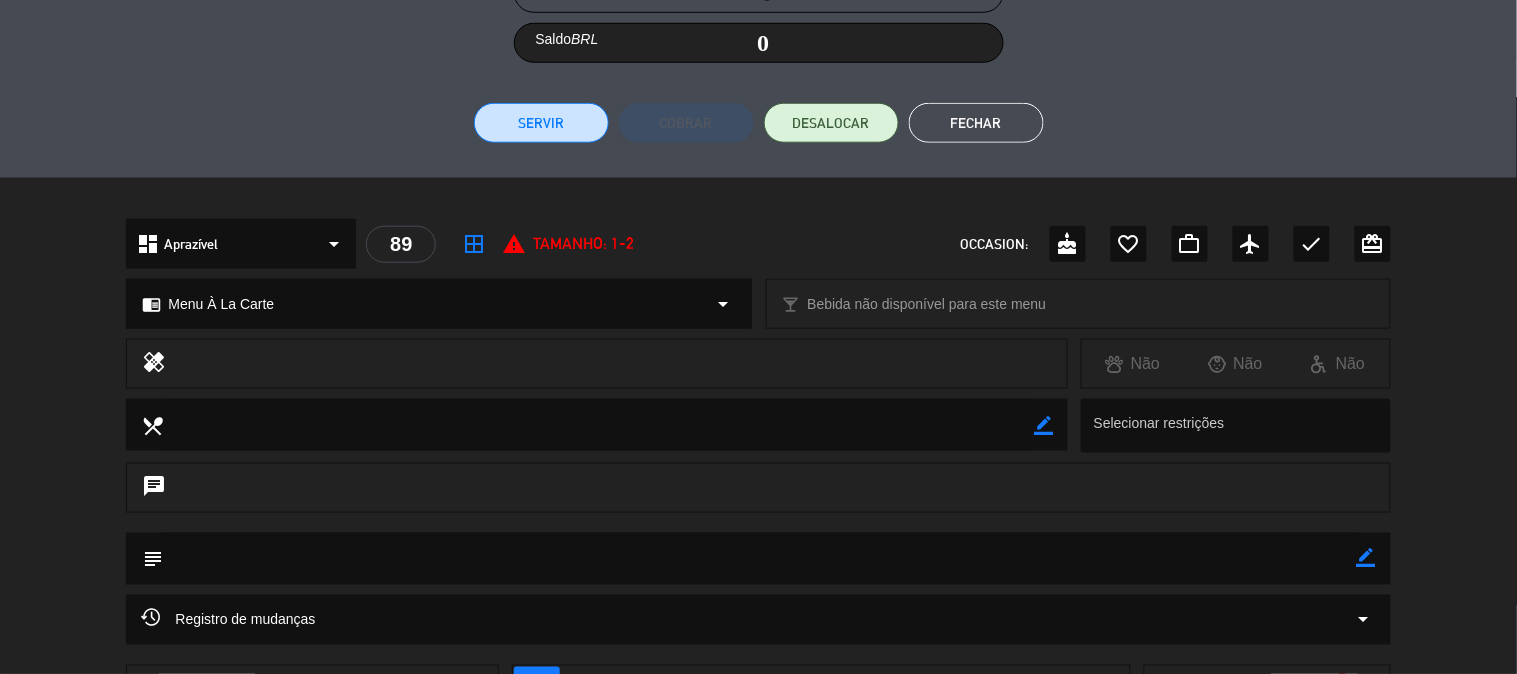 click on "Servir" at bounding box center (541, 123) 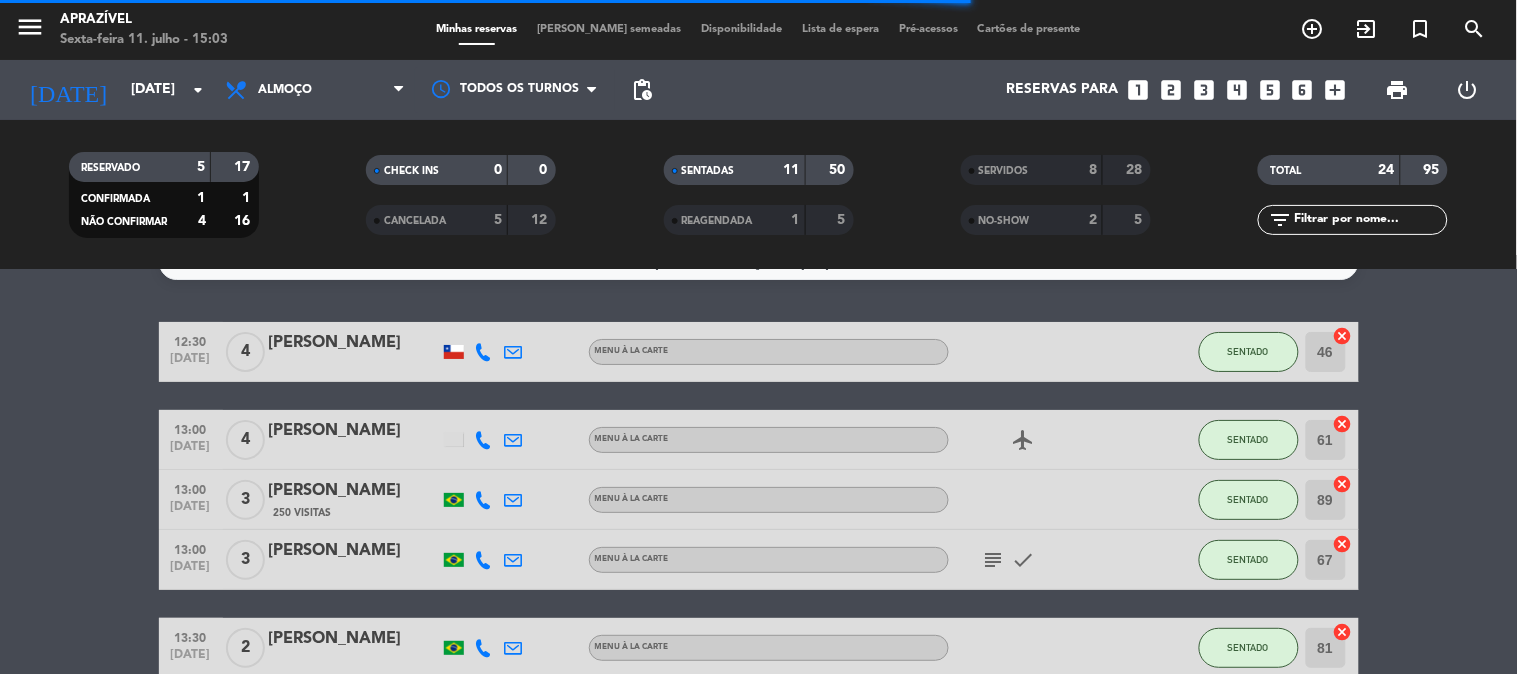 scroll, scrollTop: 0, scrollLeft: 0, axis: both 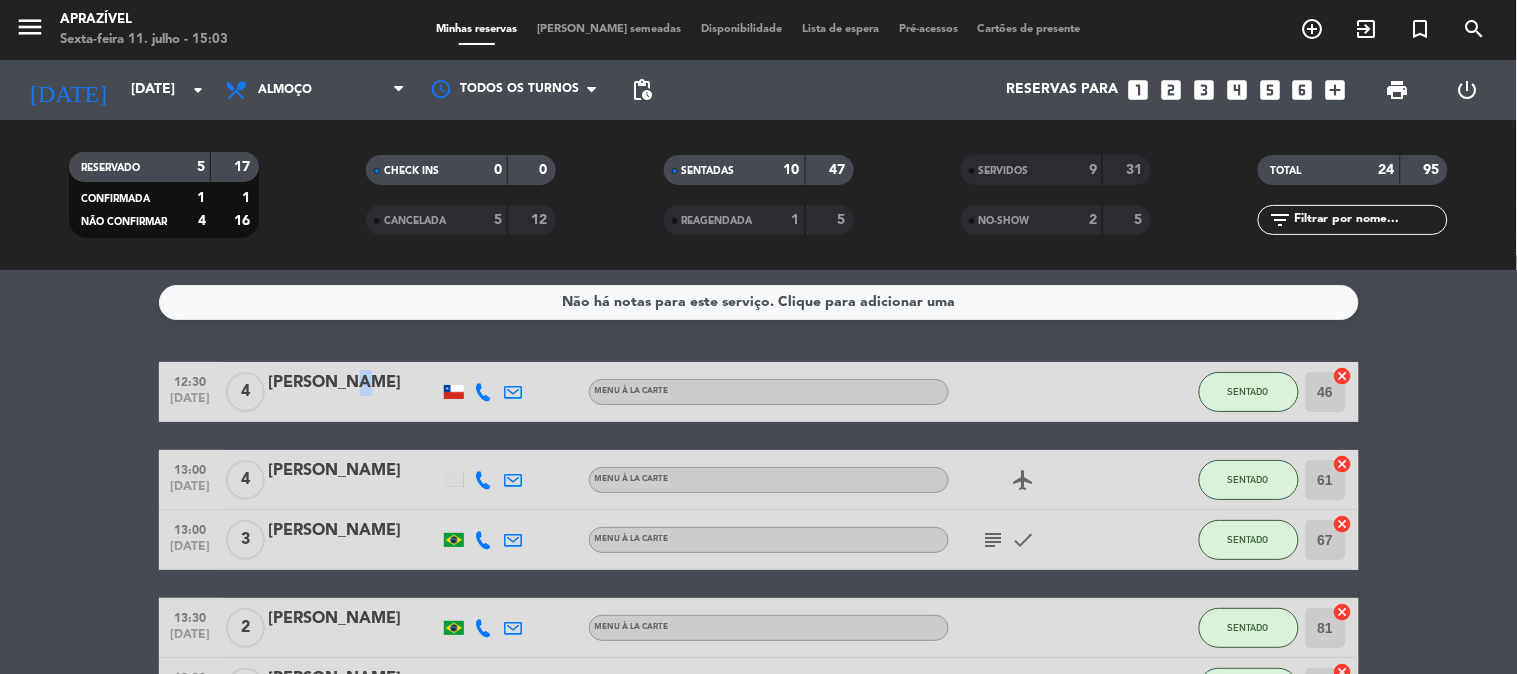 click on "[PERSON_NAME]" 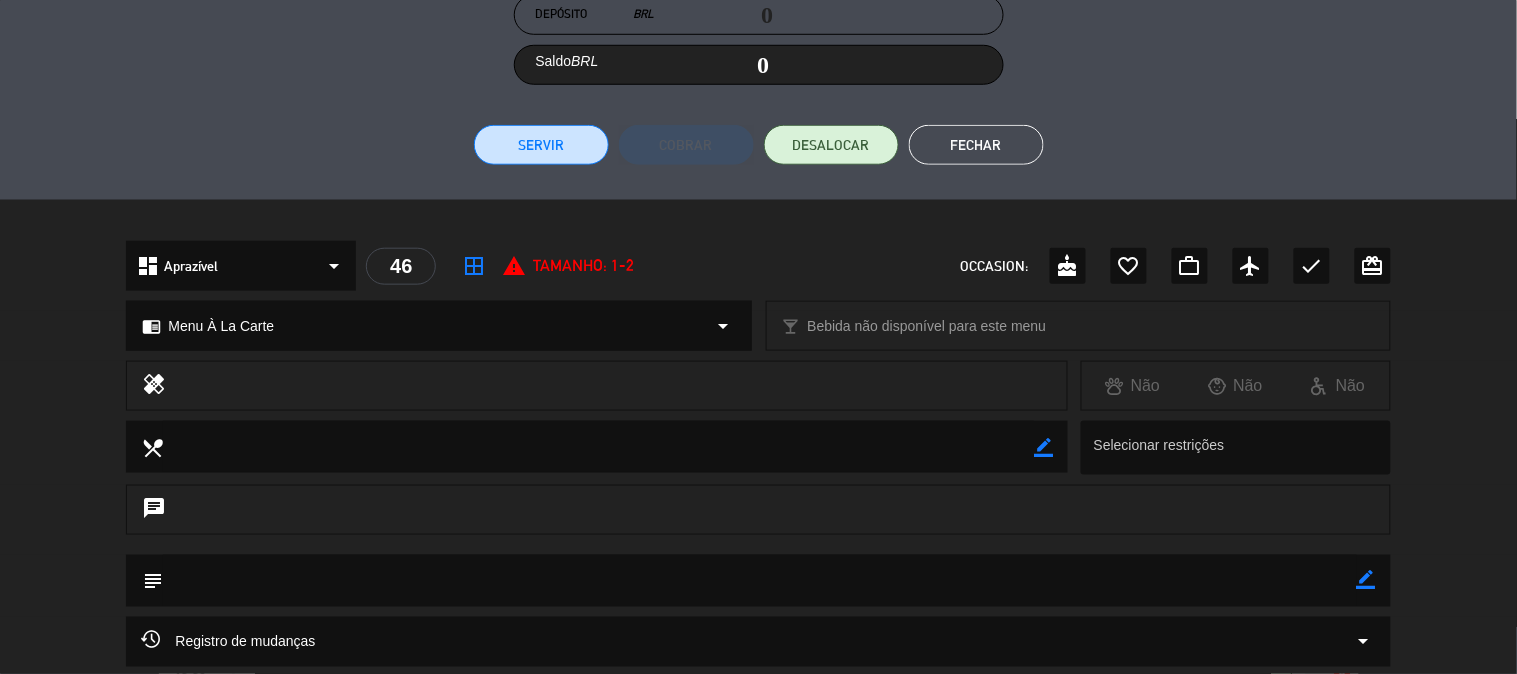 scroll, scrollTop: 352, scrollLeft: 0, axis: vertical 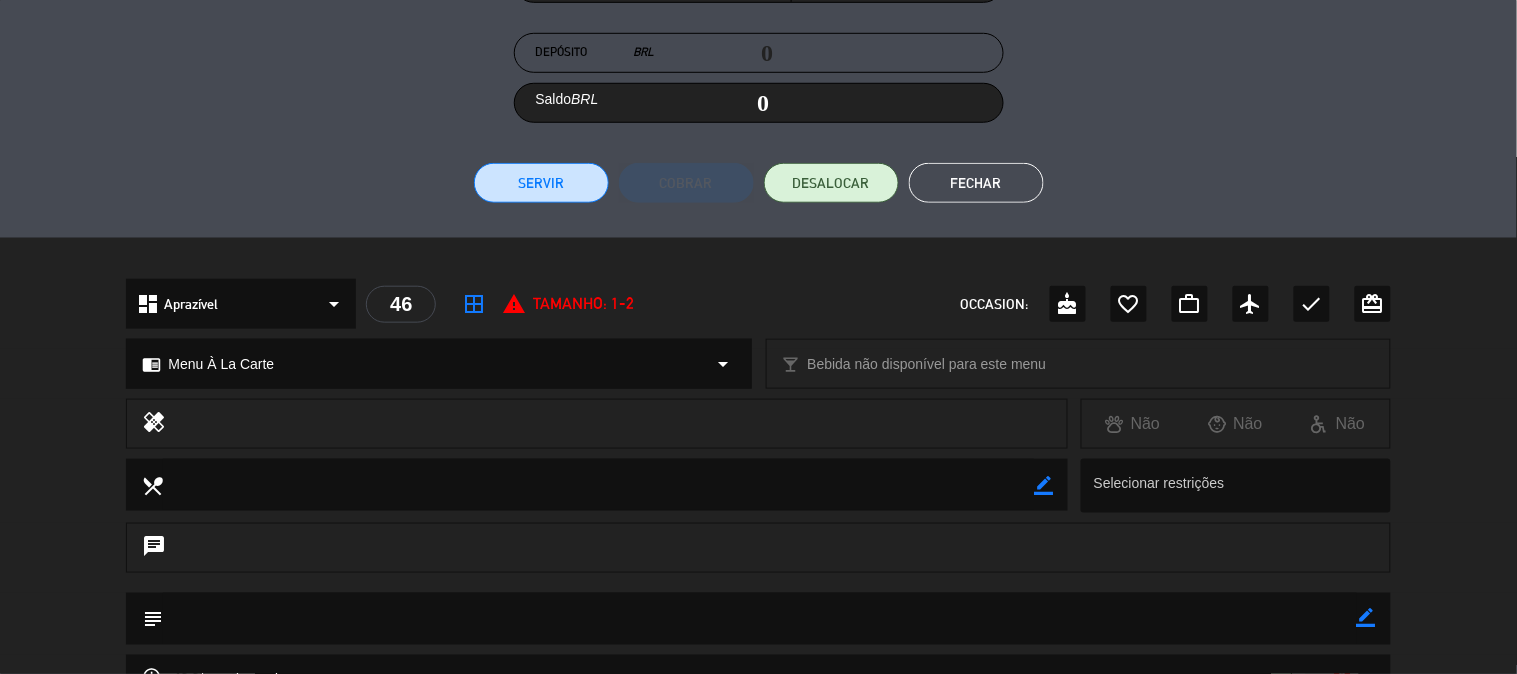 click on "Servir" 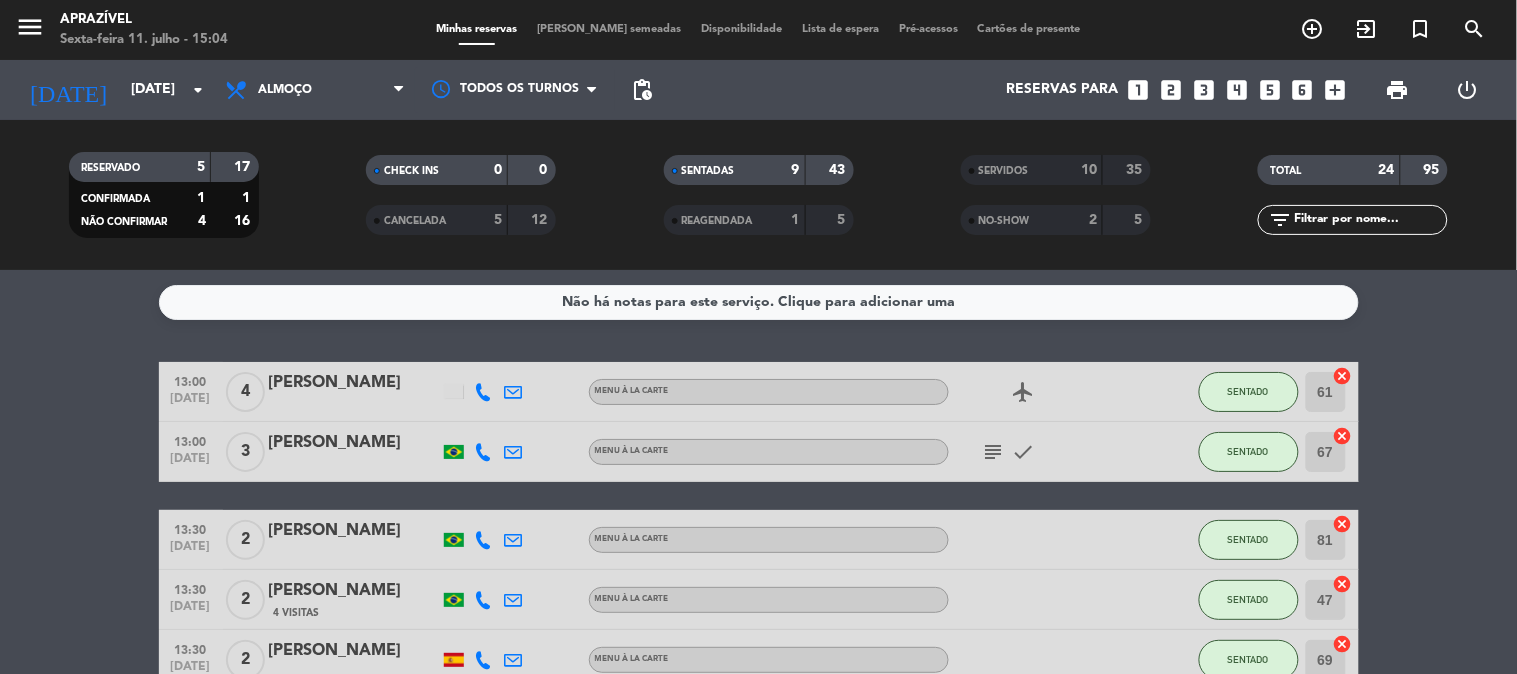 click on "[PERSON_NAME]" 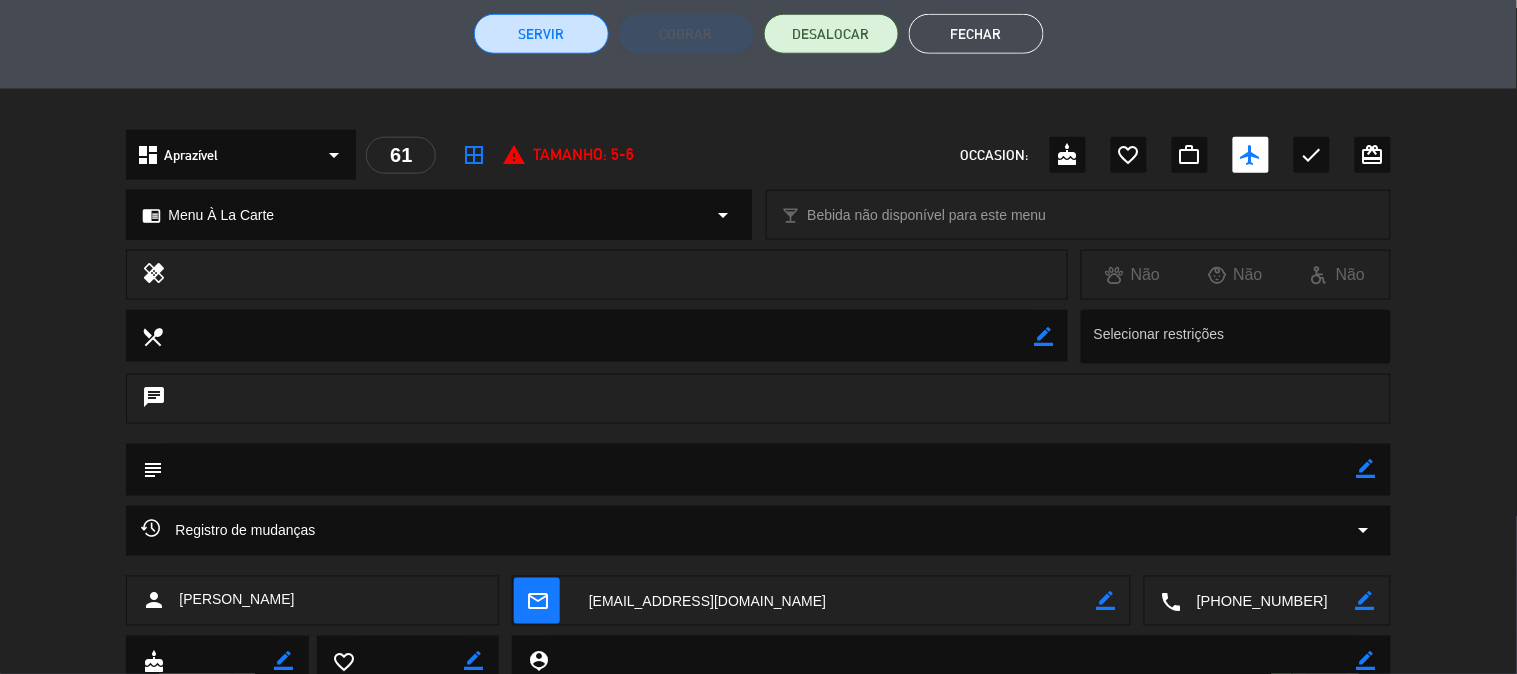 scroll, scrollTop: 463, scrollLeft: 0, axis: vertical 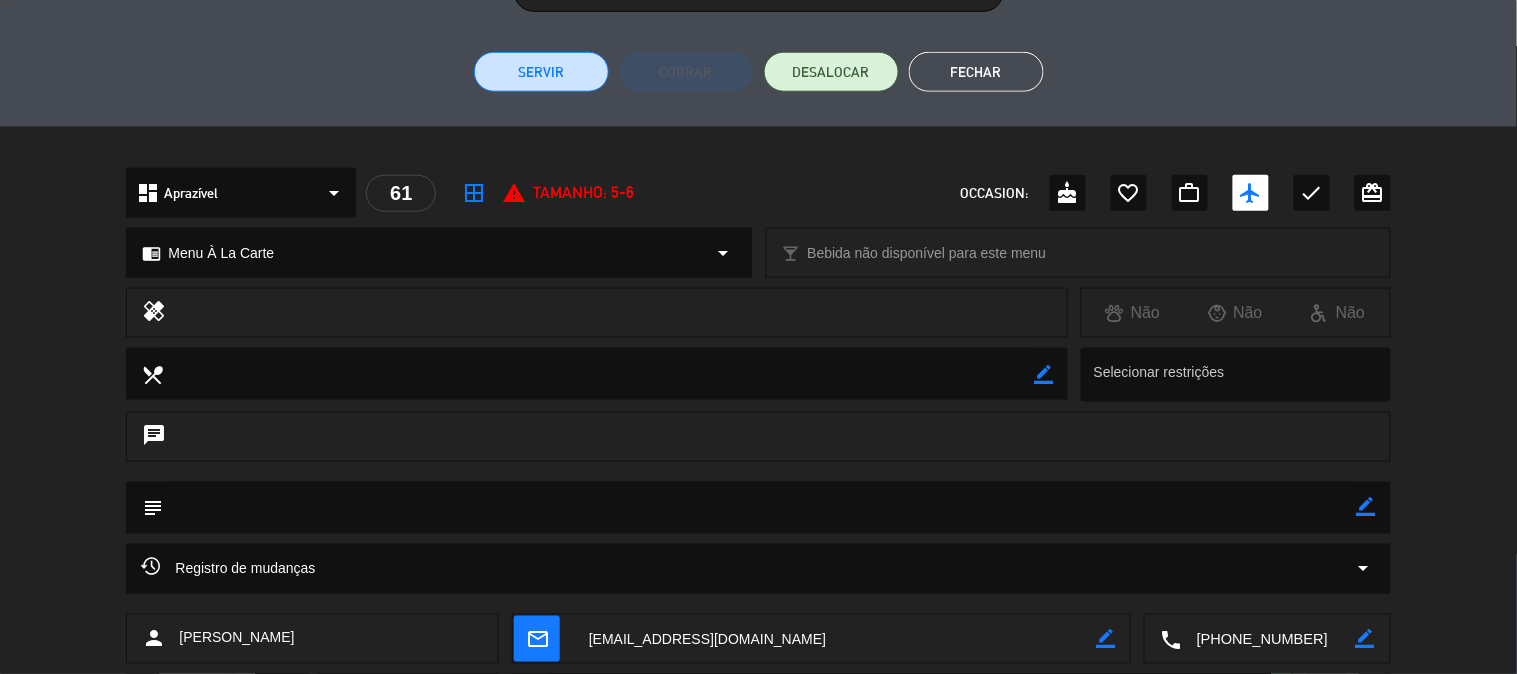 click on "Servir" at bounding box center (541, 72) 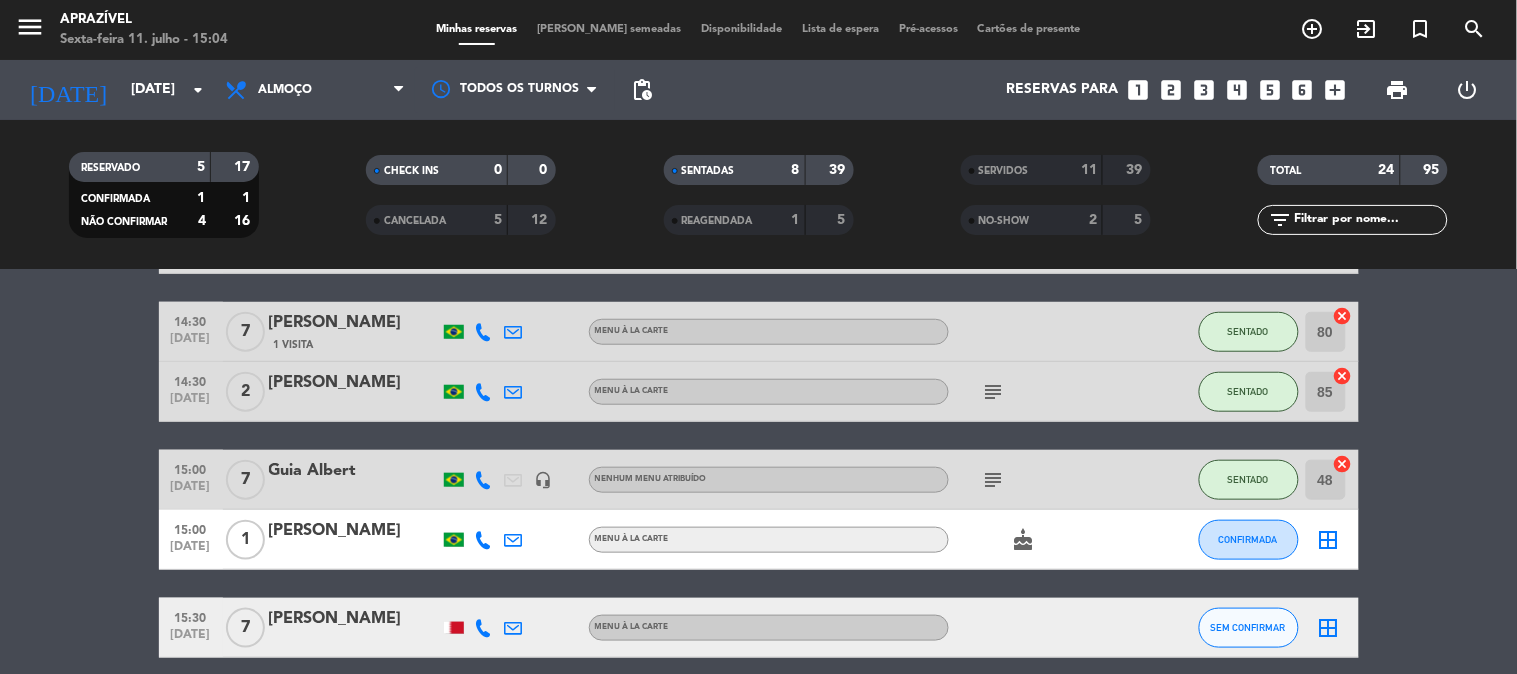 scroll, scrollTop: 763, scrollLeft: 0, axis: vertical 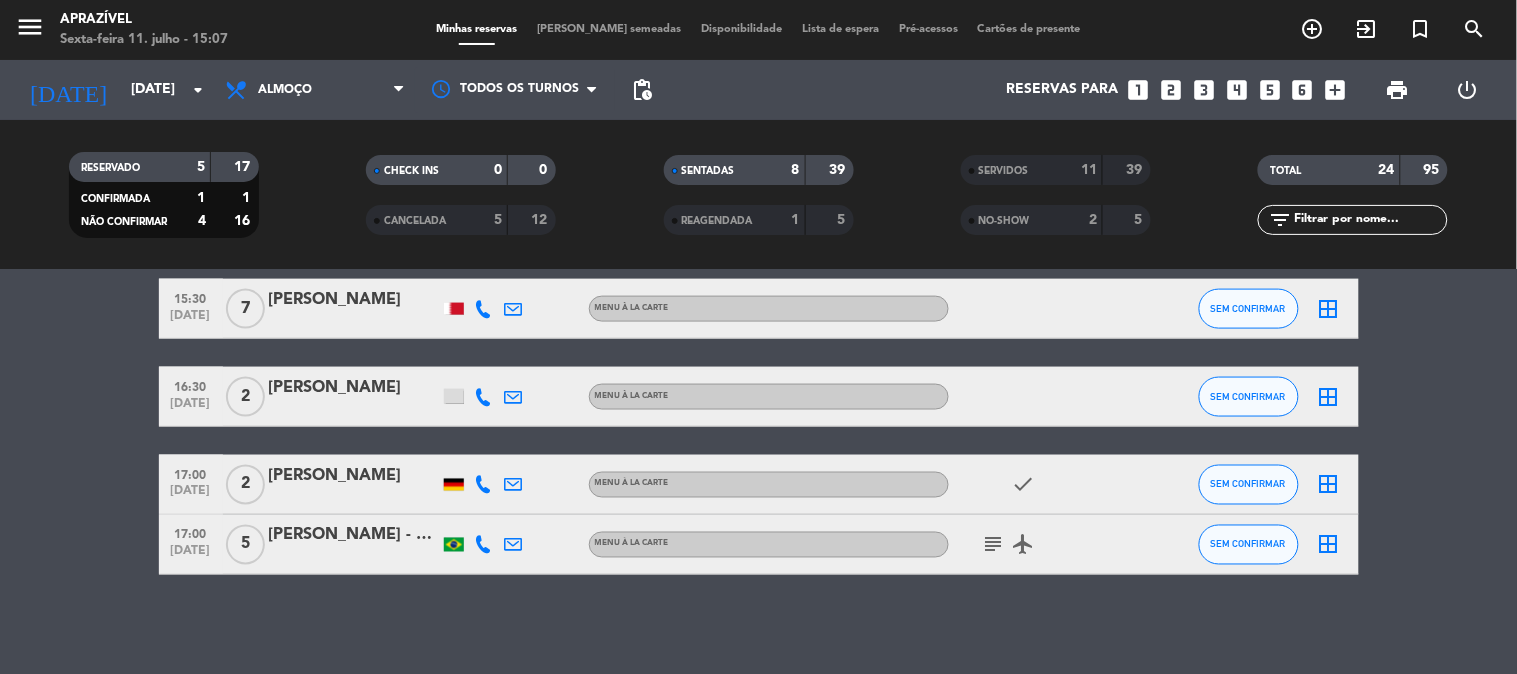 click on "× Aprazível ×  chrome_reader_mode   Lista de Reservas   account_box   Clientes   account_balance_wallet   Transações   calendar_month   Calendário   assessment   ANALÍTICA SEMANAL   settings_applications   Configuração   Inscrição   Dias abertos   Dias de Operação   Disponibilidade pública   Menus   Gerenciamento de usuários   Agente de IA   Novo   Configurações avançadas  English Español Português Português English Español Português  ENCERRAR SESSÃO  menu  Aprazível   Sexta-feira 11. julho - 15:07   Minhas reservas   Mesas semeadas   Disponibilidade   Lista de espera   Pré-acessos   Cartões de presente  add_circle_outline exit_to_app turned_in_not search [DATE]    [DATE] arrow_drop_down  Todos os serviços  Almoço  Jantar  Almoço  Todos os serviços  Almoço  Jantar Todos os turnos  pending_actions  Reservas para   looks_one   looks_two   looks_3   looks_4   looks_5   looks_6   add_box  print  power_settings_new   RESERVADO   5   17   CONFIRMADA   1   1   4   16   0  67" at bounding box center [758, 337] 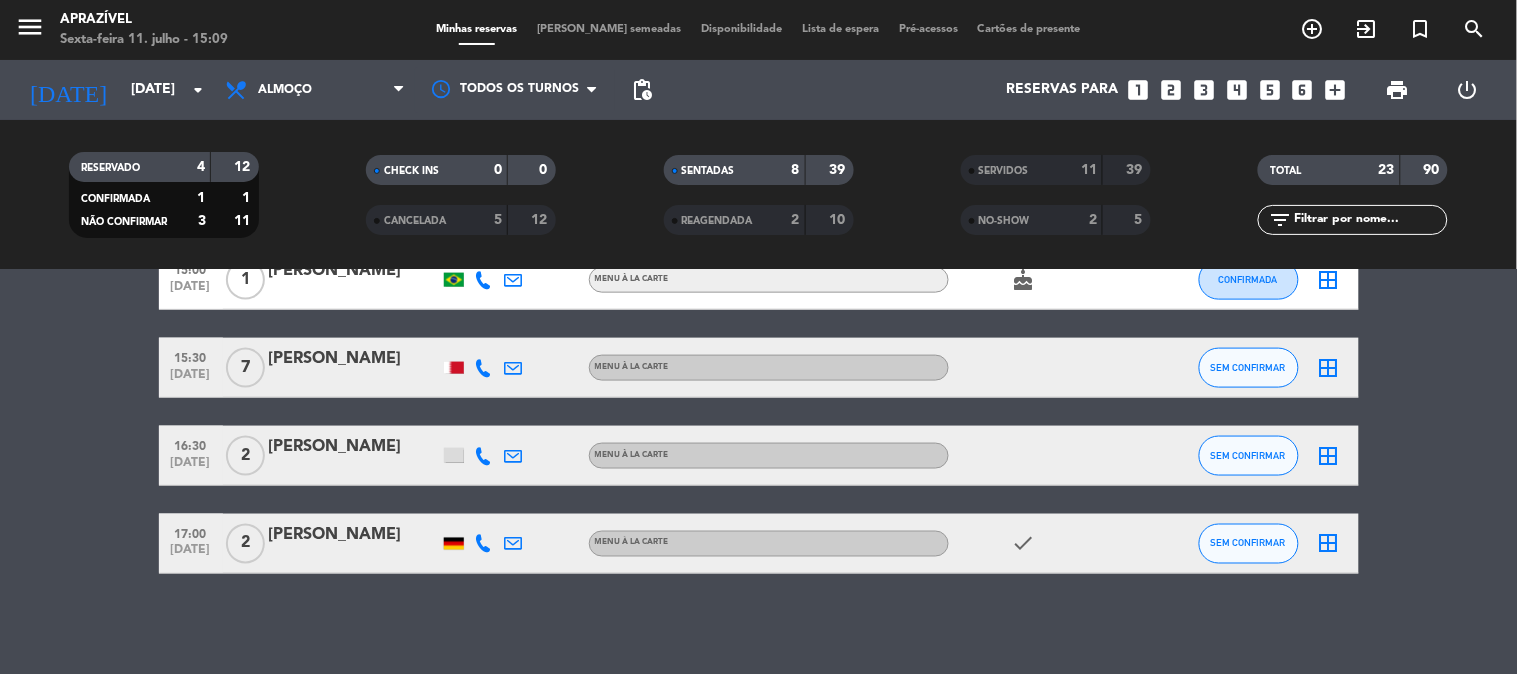 scroll, scrollTop: 703, scrollLeft: 0, axis: vertical 